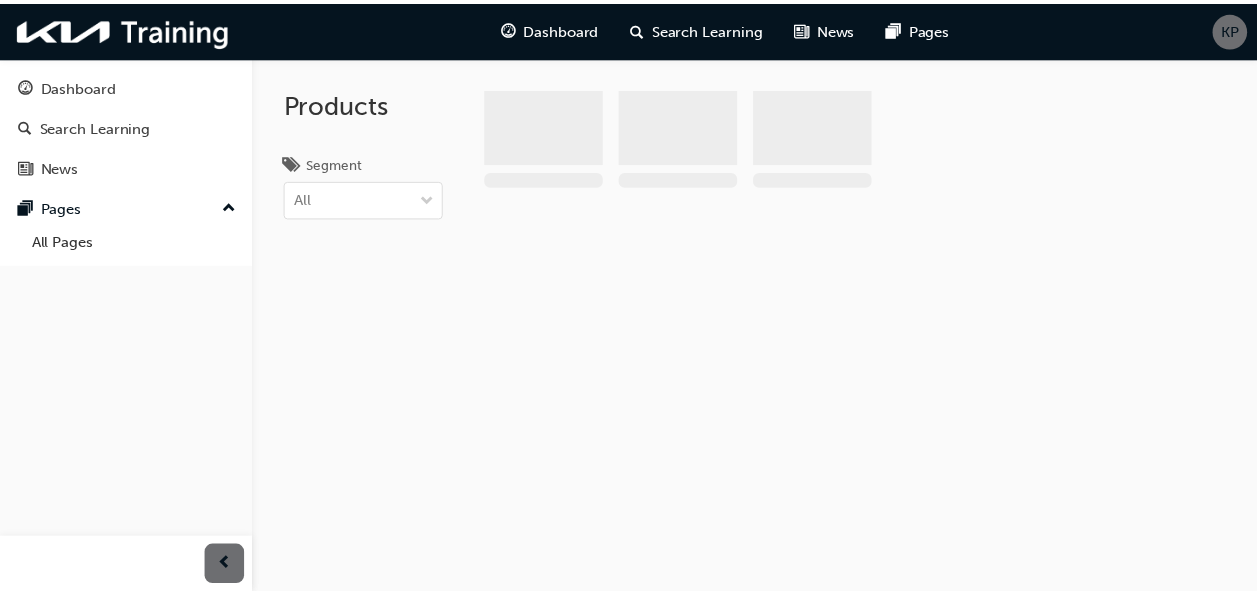 scroll, scrollTop: 0, scrollLeft: 0, axis: both 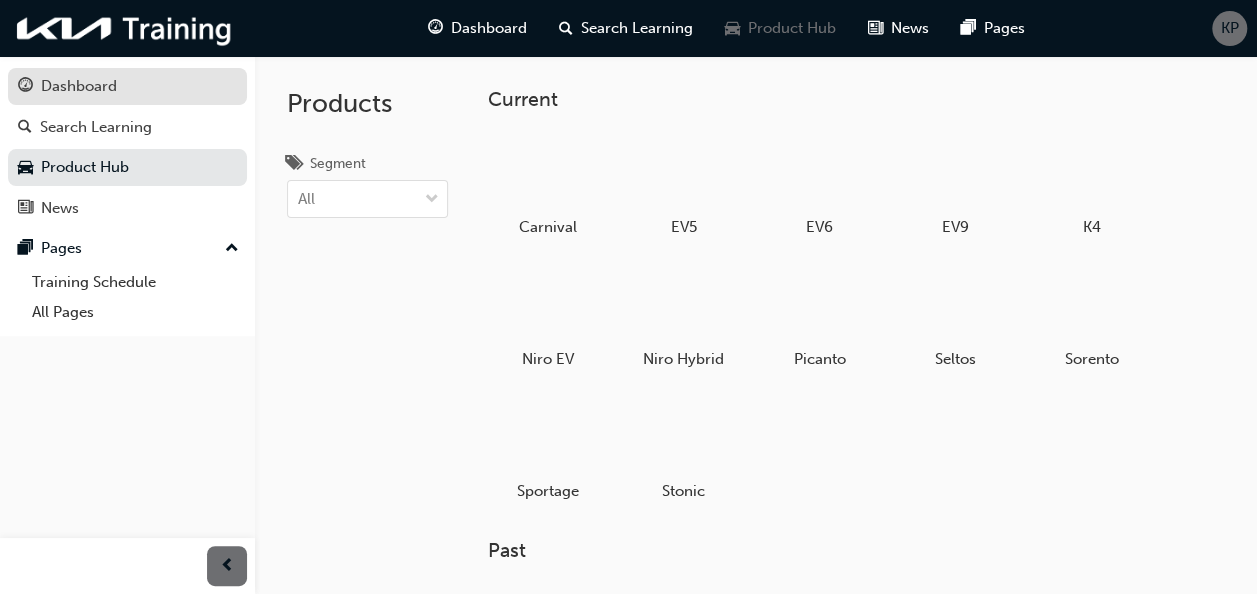 click on "Dashboard" at bounding box center [79, 86] 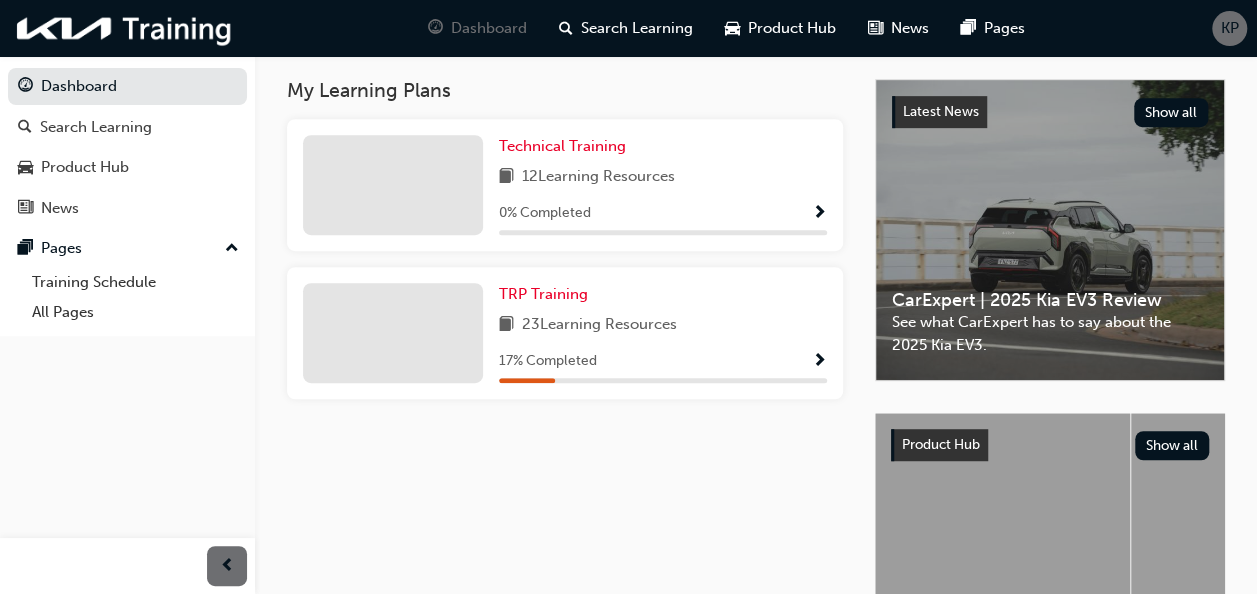 scroll, scrollTop: 440, scrollLeft: 0, axis: vertical 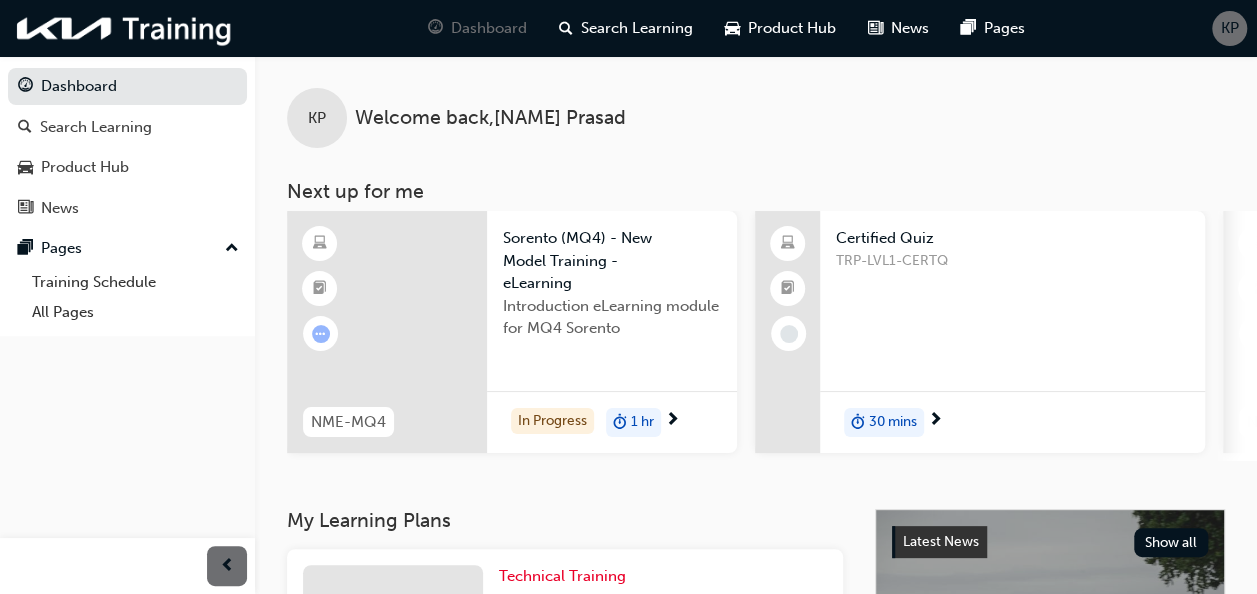 click on "Certified Quiz" at bounding box center [1012, 238] 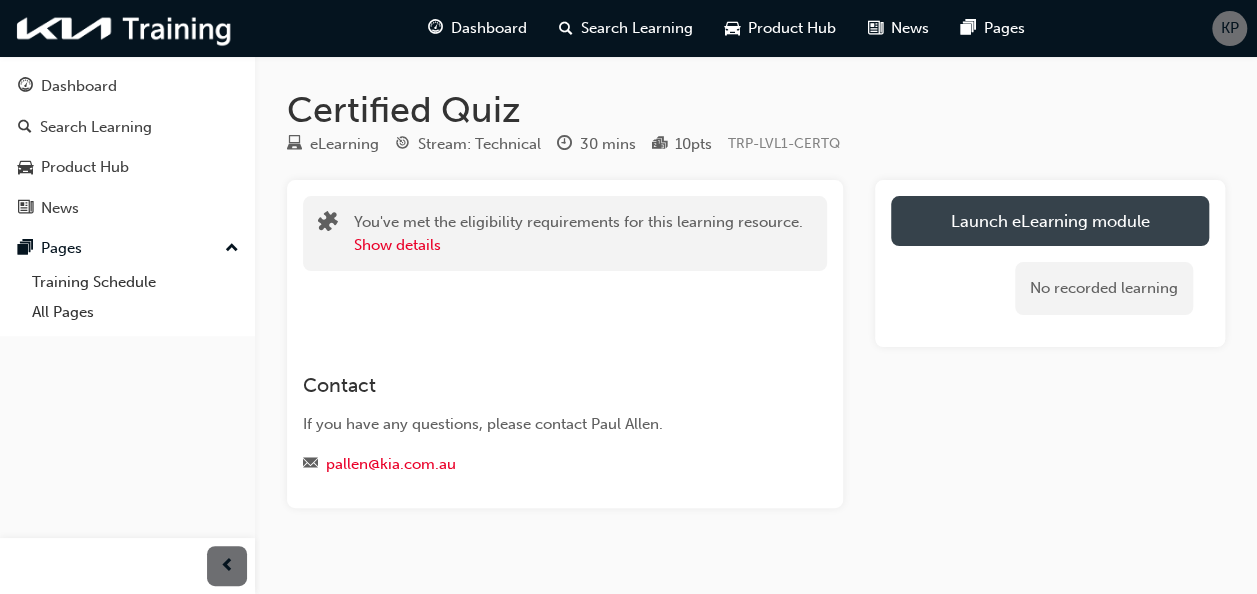 click on "Launch eLearning module" at bounding box center [1050, 221] 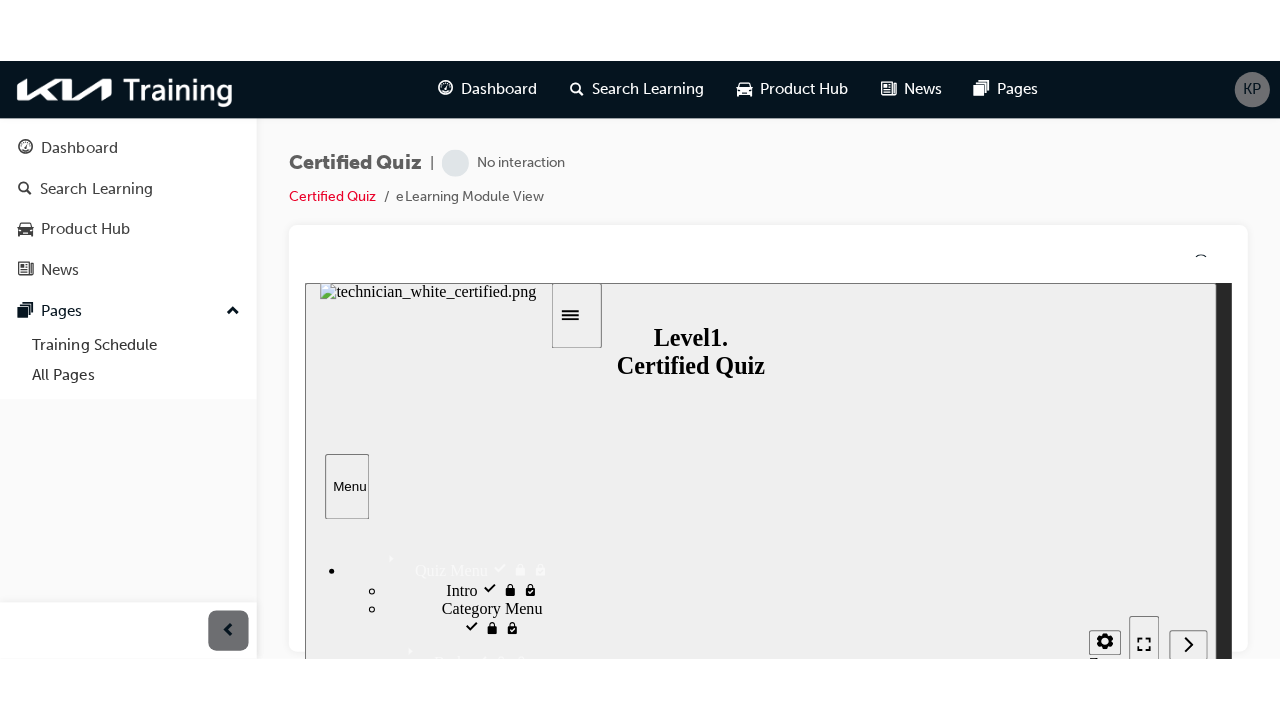 scroll, scrollTop: 0, scrollLeft: 0, axis: both 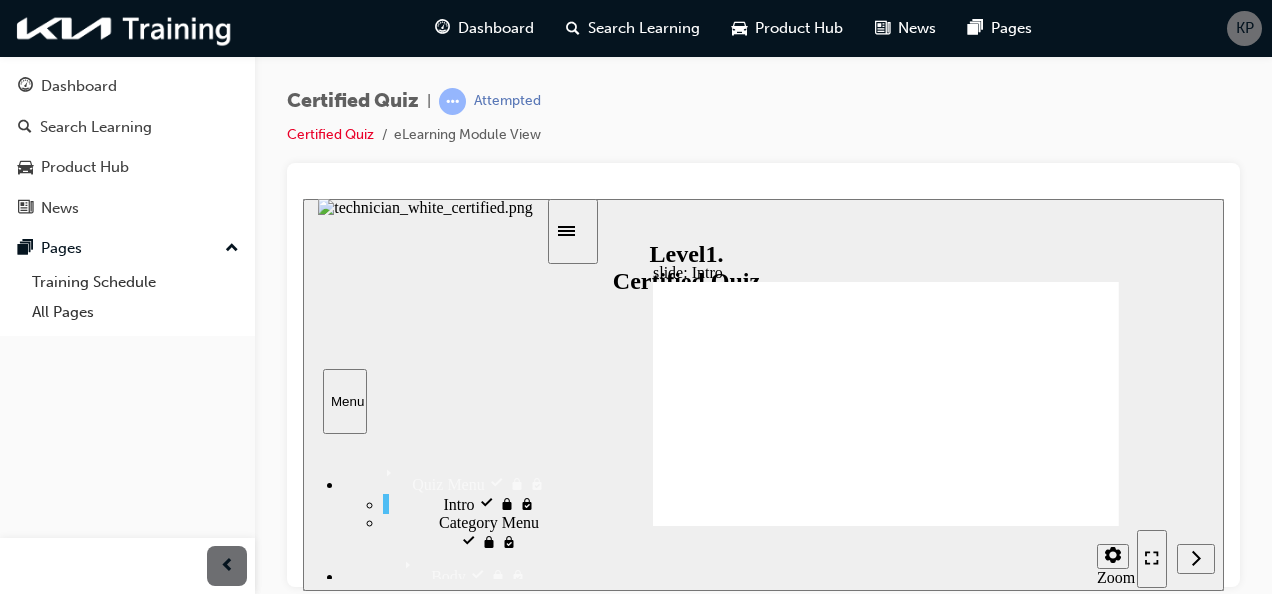 click at bounding box center [1176, 557] 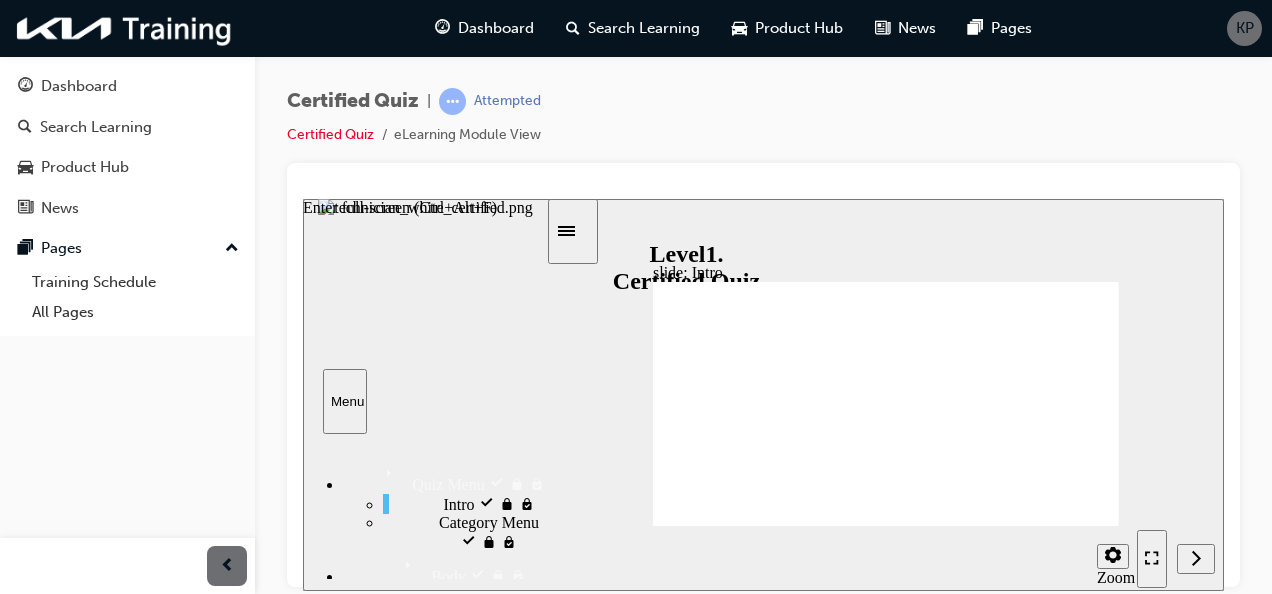 click 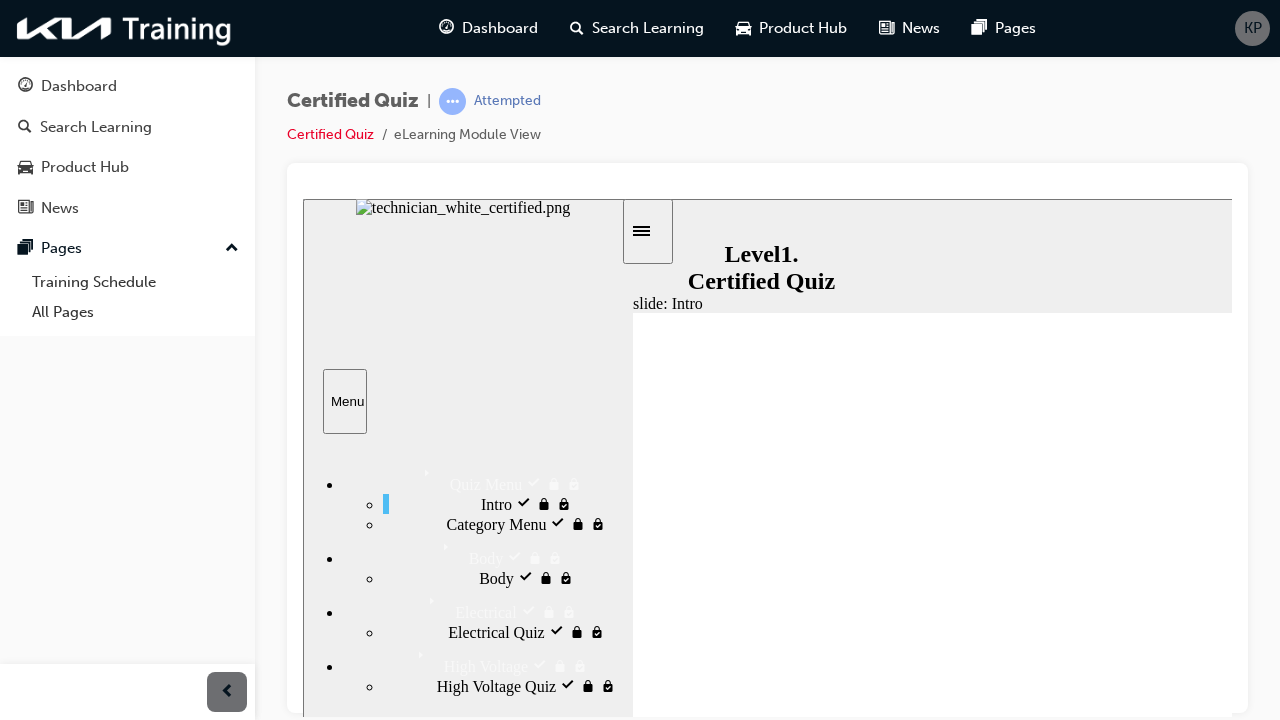 click on "Category Menu locked" at bounding box center [520, 522] 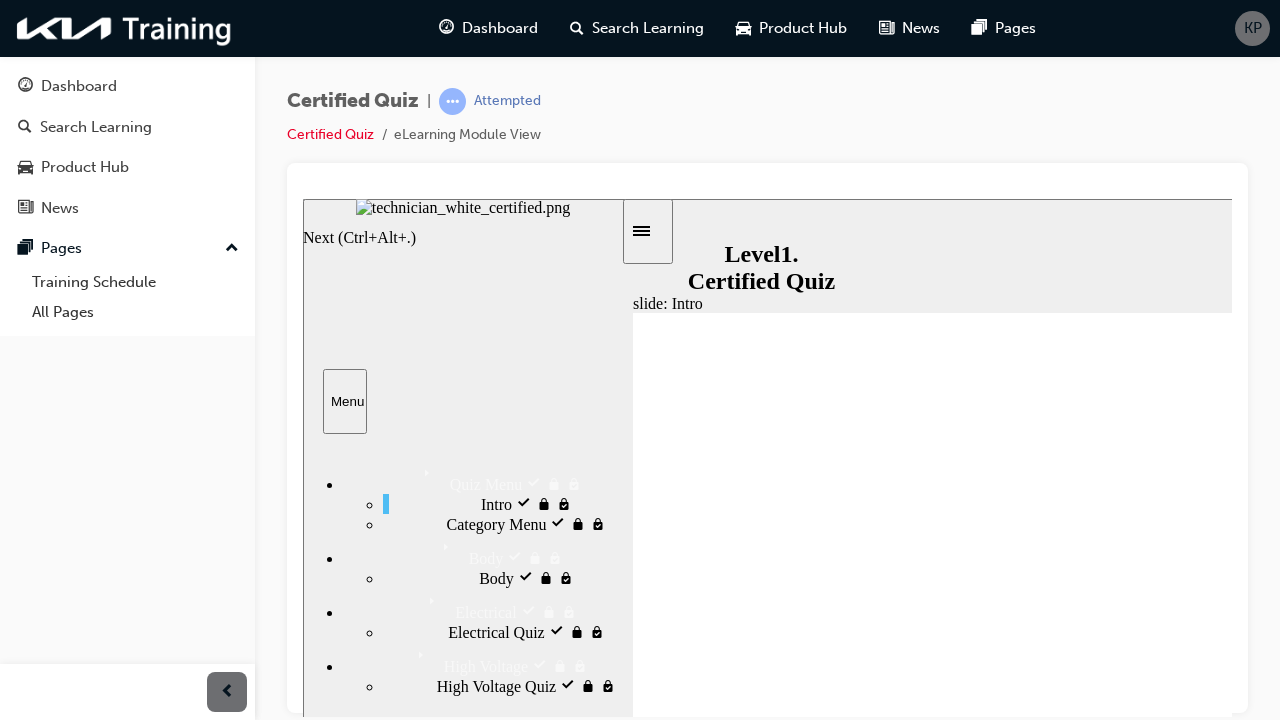 click 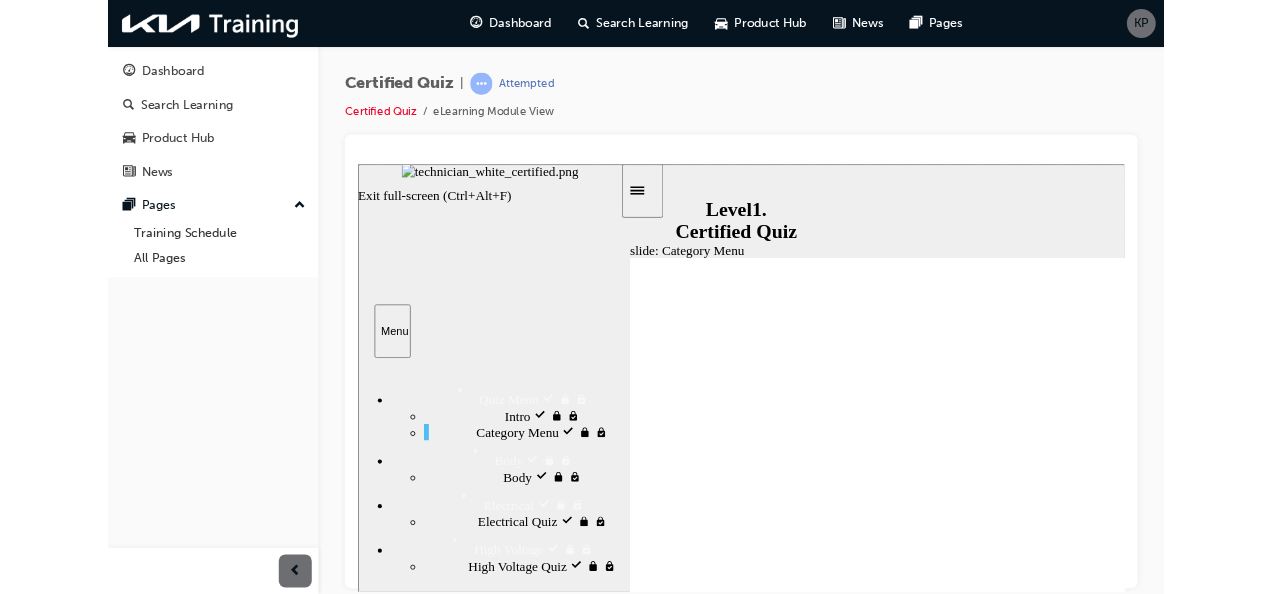 click at bounding box center [1612, 851] 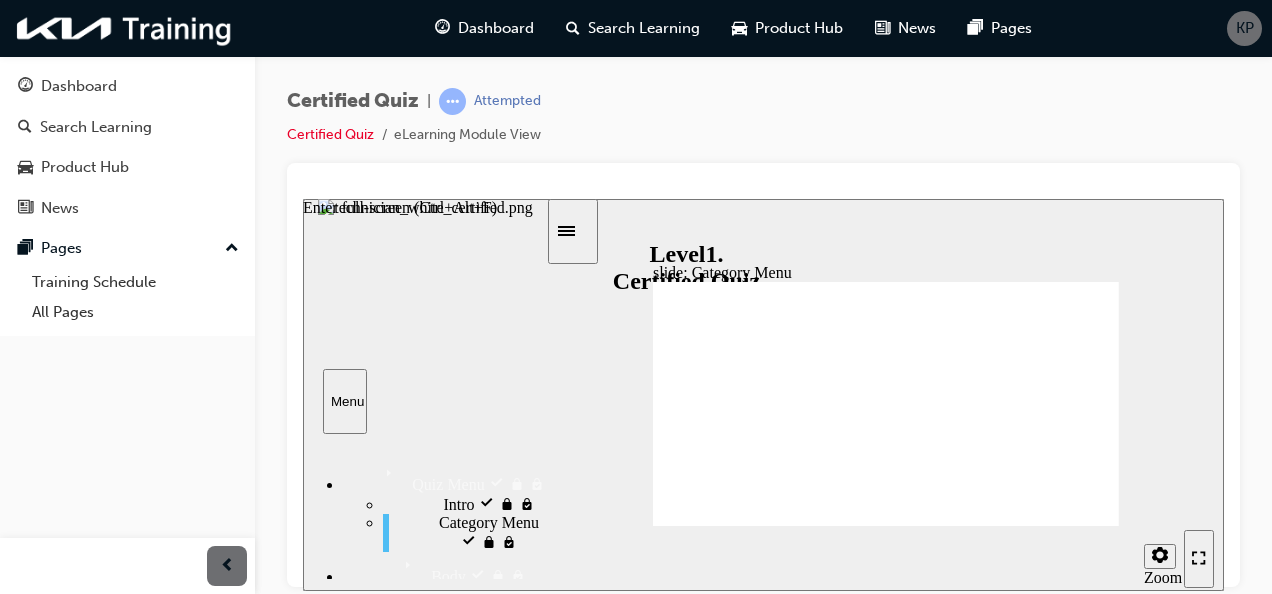click 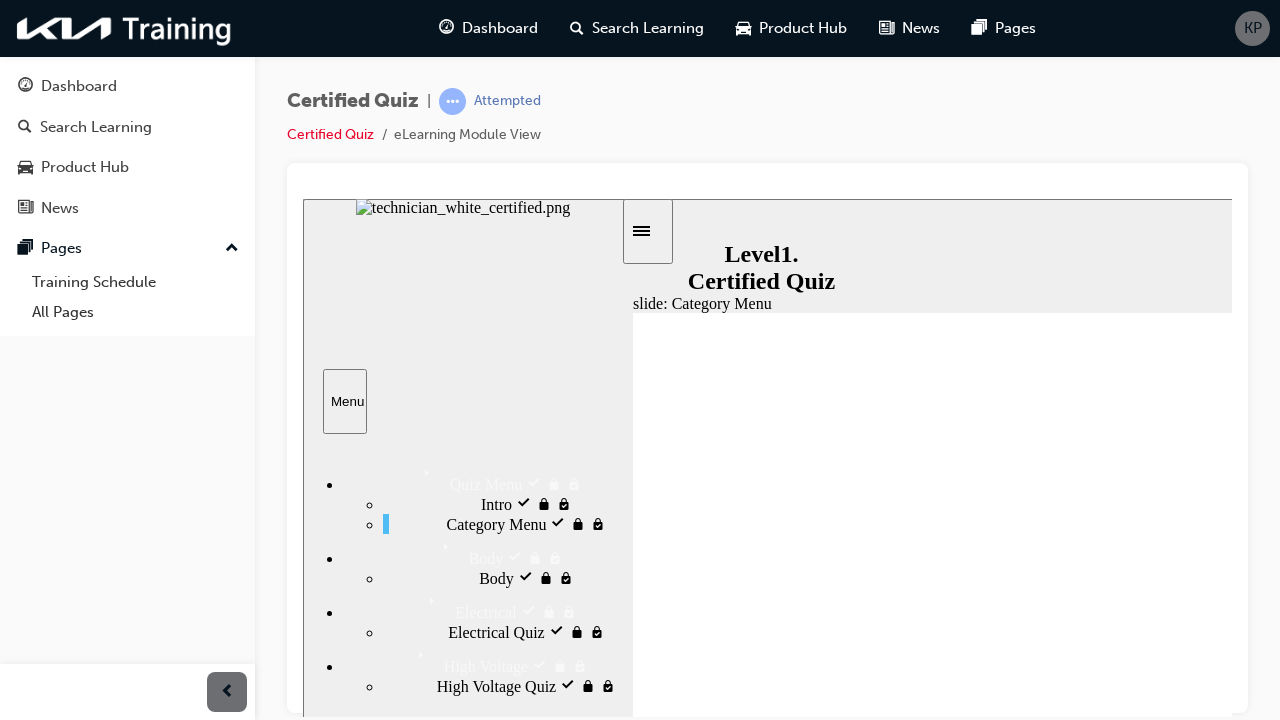 click at bounding box center [1558, 886] 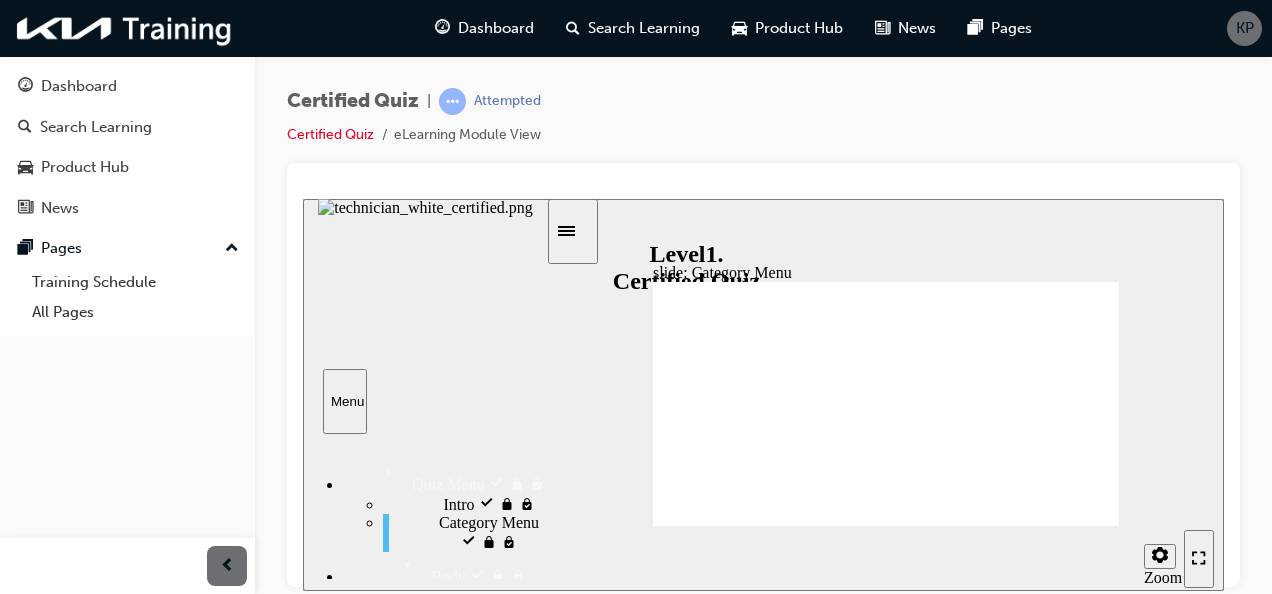 click at bounding box center [1199, 558] 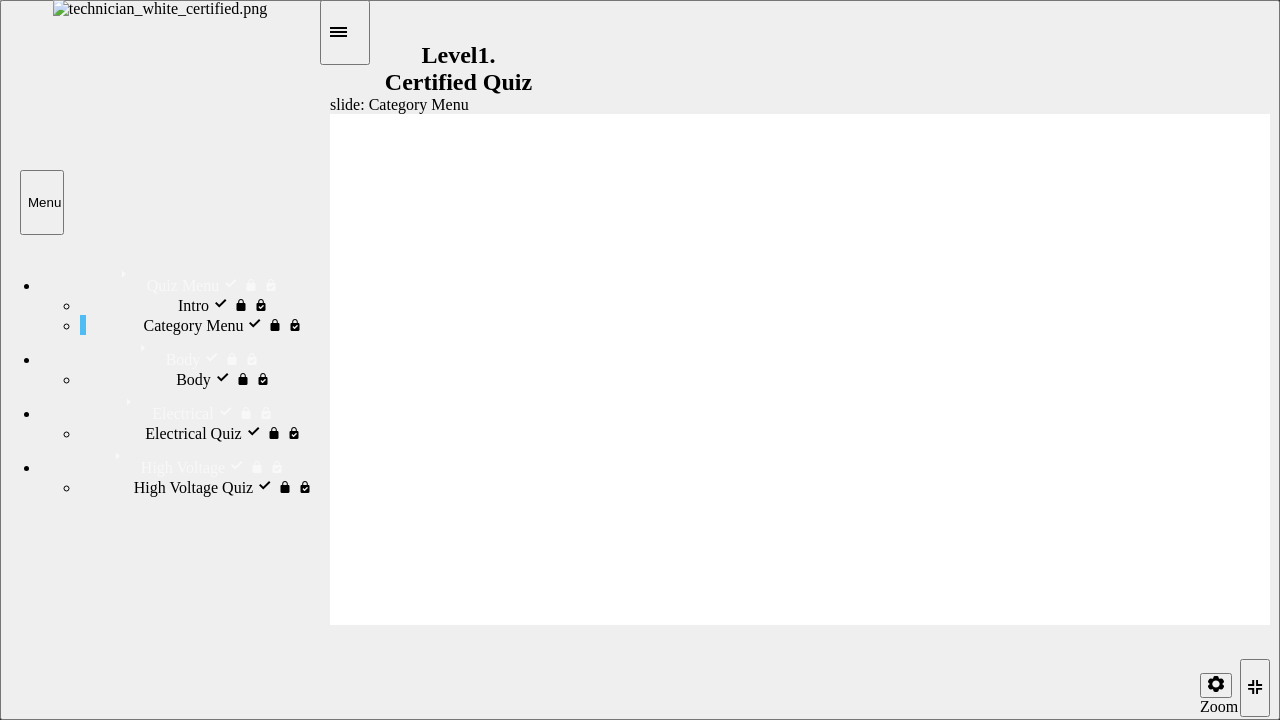 click on "Body
Body" at bounding box center [179, 352] 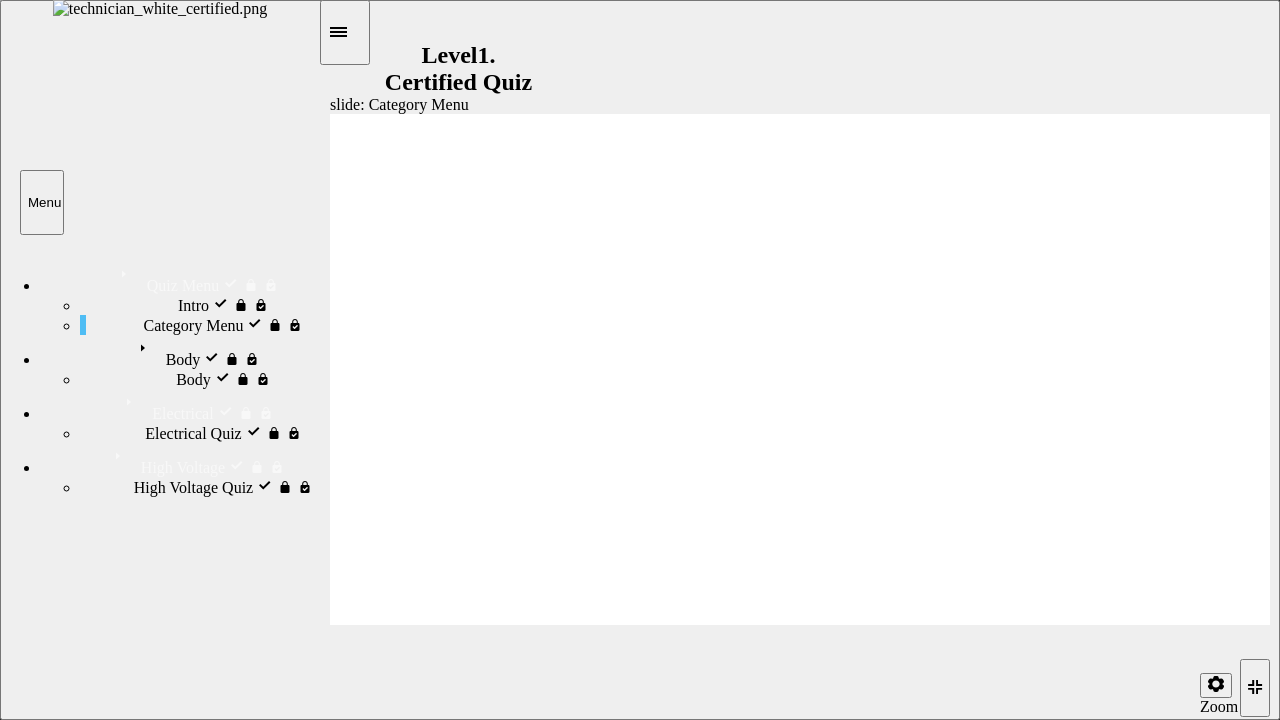 click on "Body locked
Body" at bounding box center (179, 352) 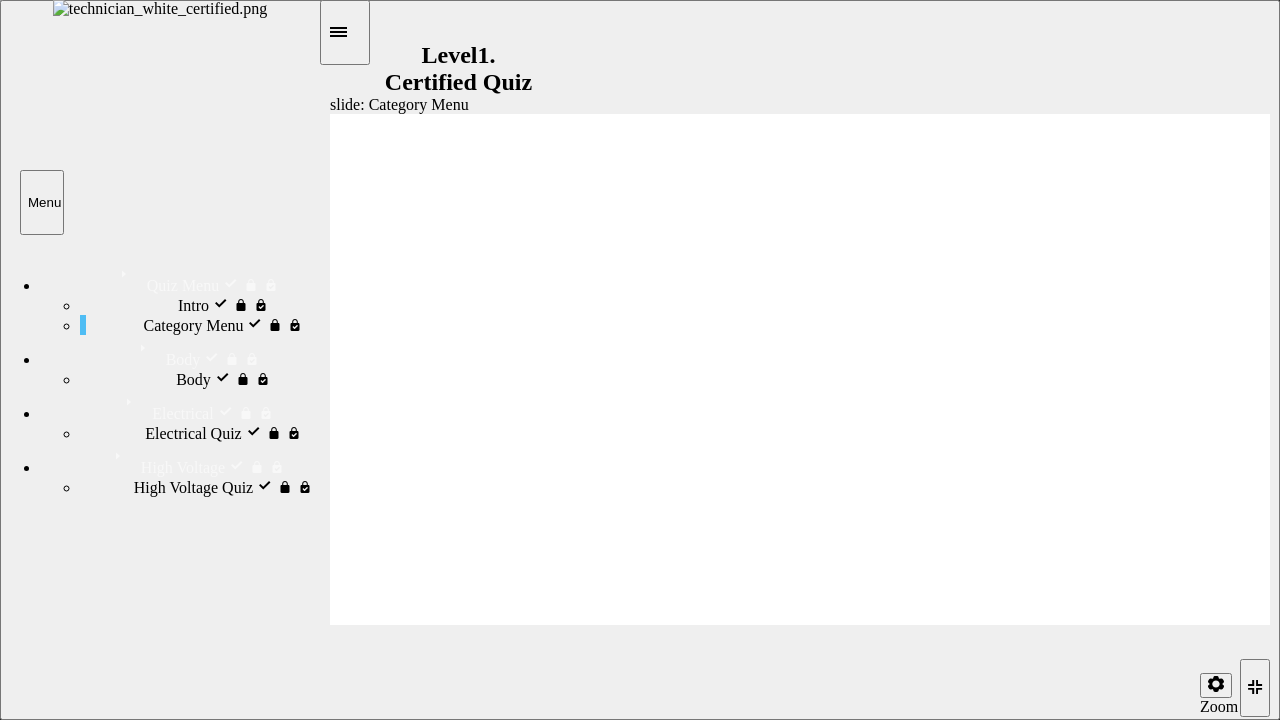 click on "Body locked
Body" at bounding box center [199, 379] 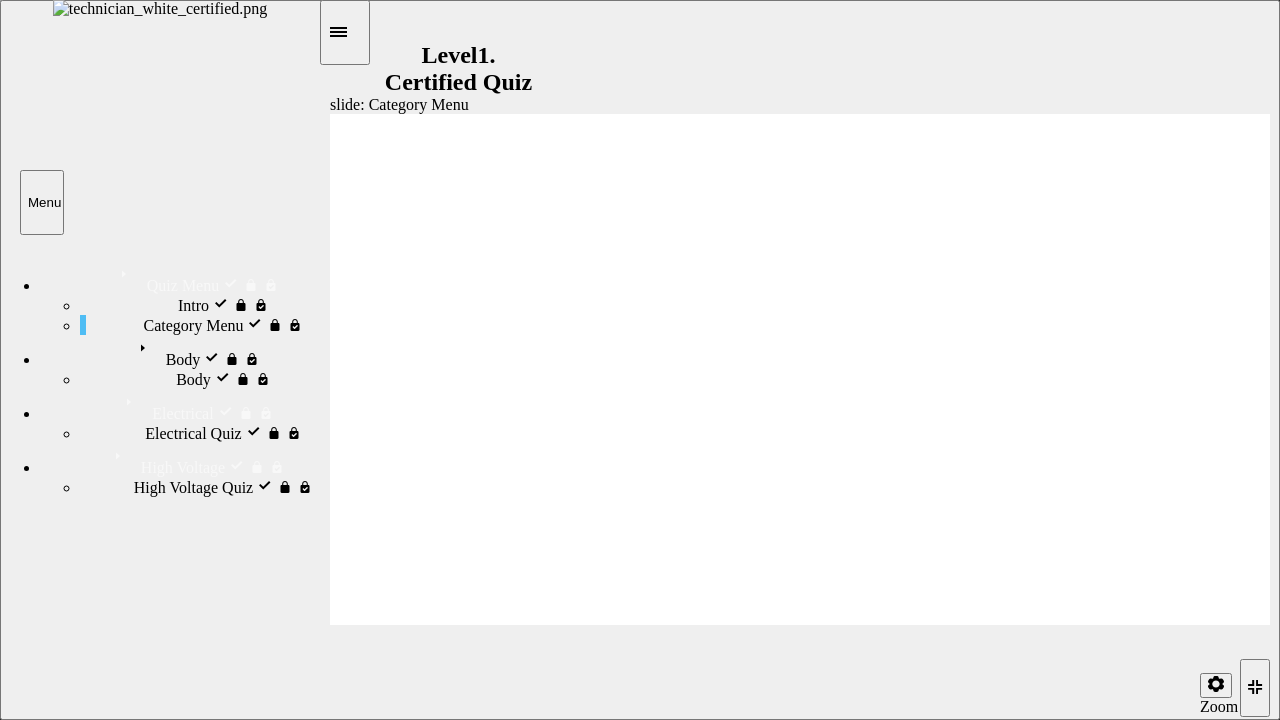 click on "Body locked
Body" at bounding box center (179, 352) 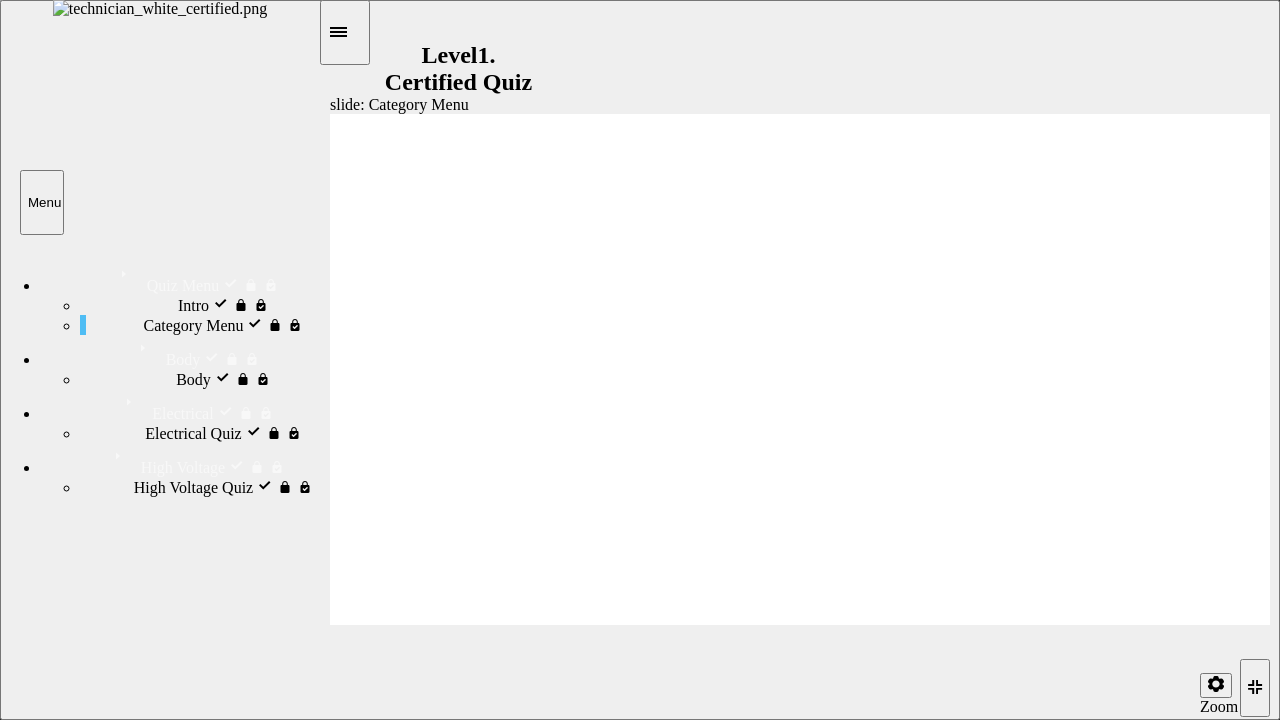 click on "Electrical Quiz locked" at bounding box center [216, 432] 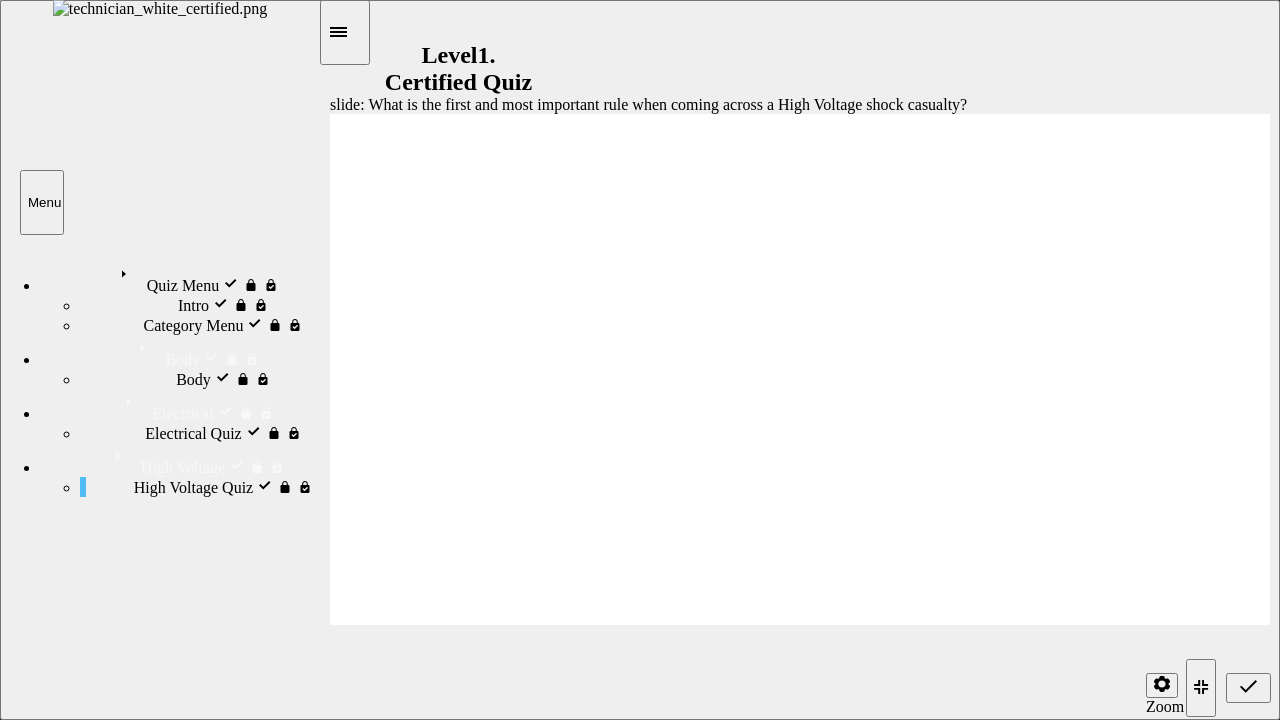 radio on "true" 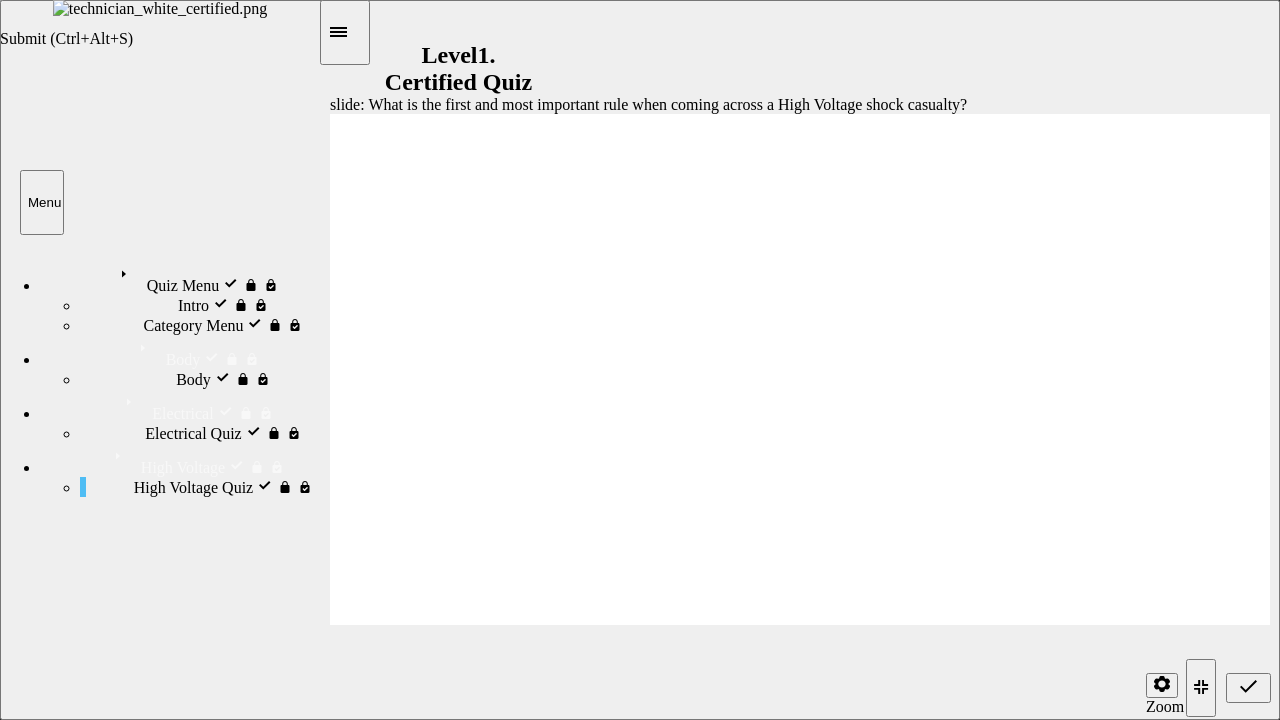 click 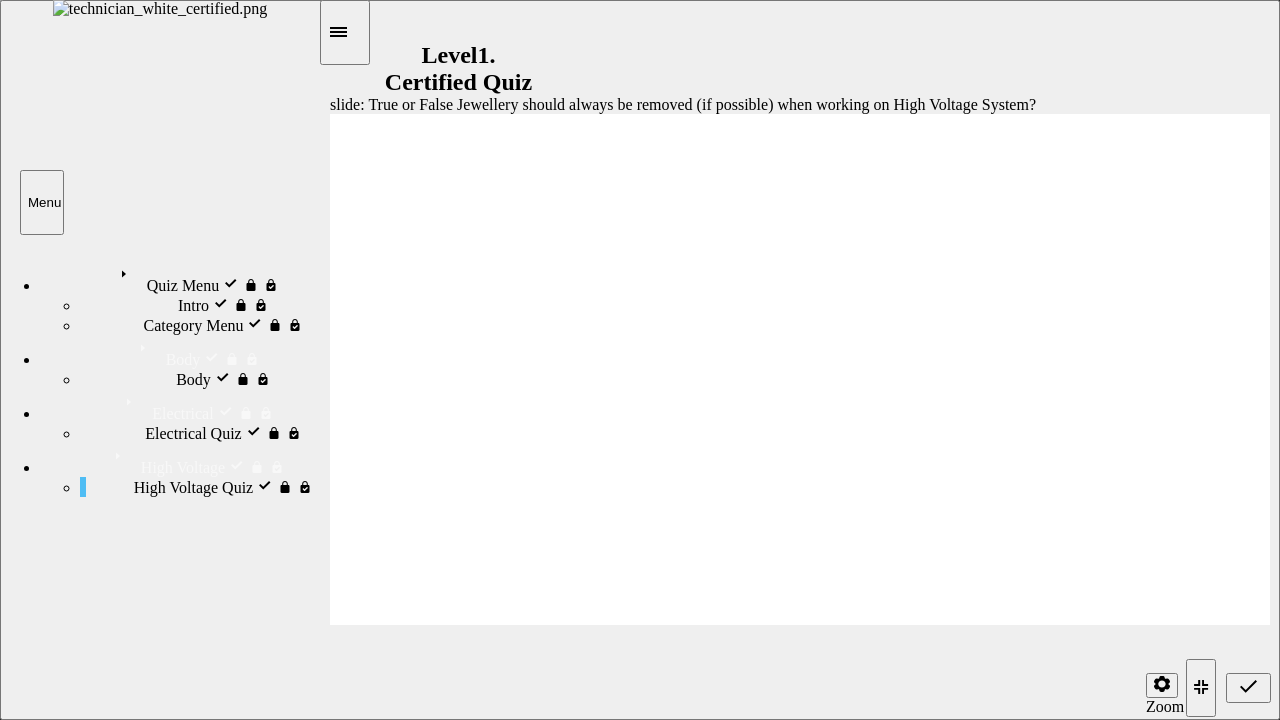 radio on "true" 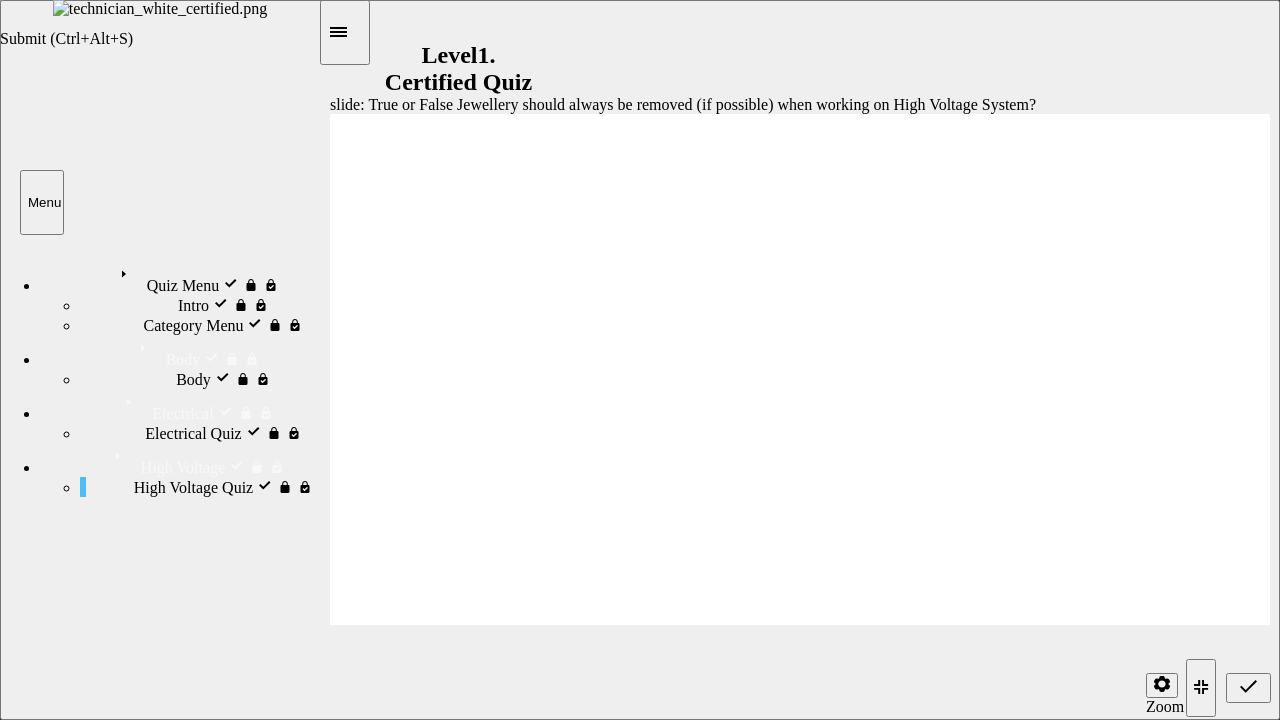 click 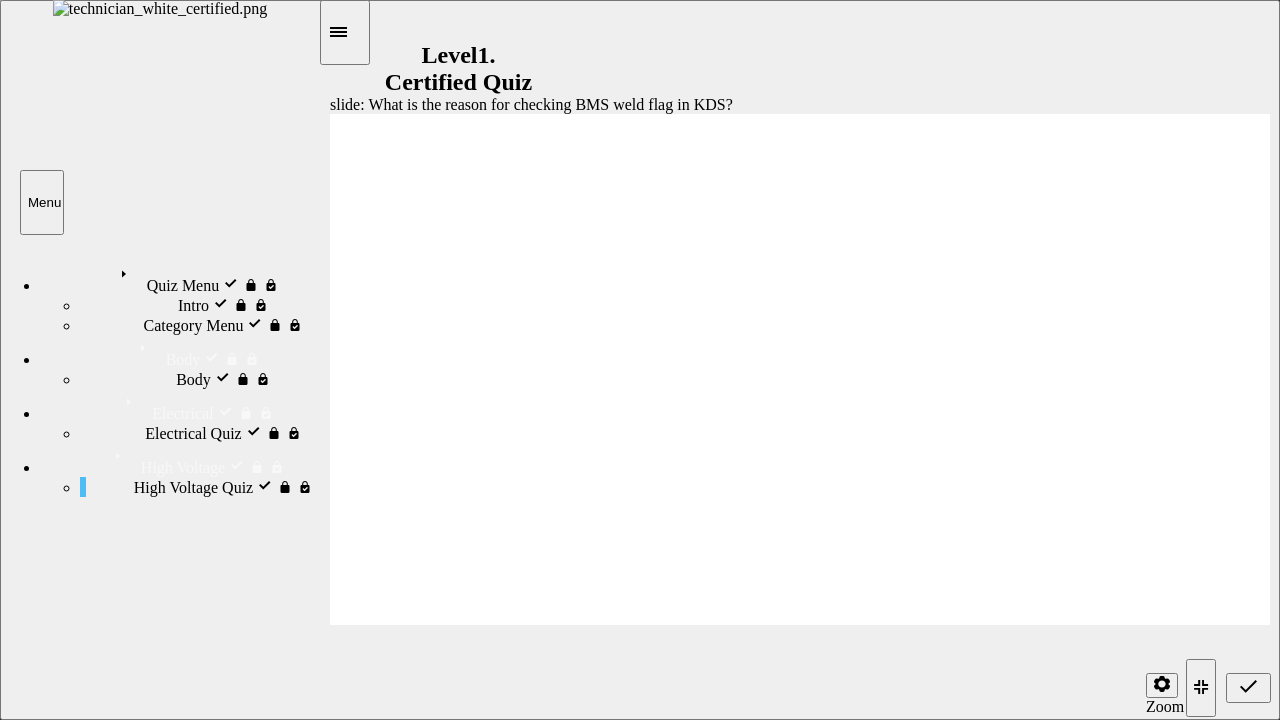 radio on "true" 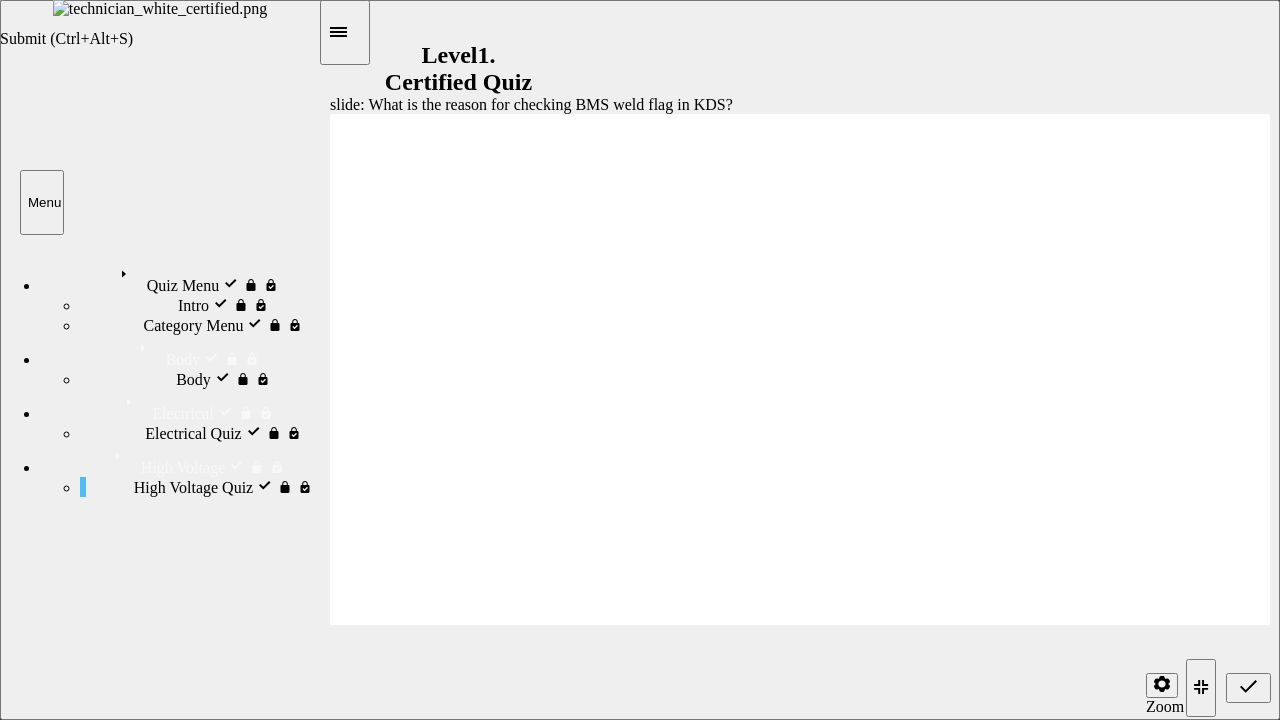 click 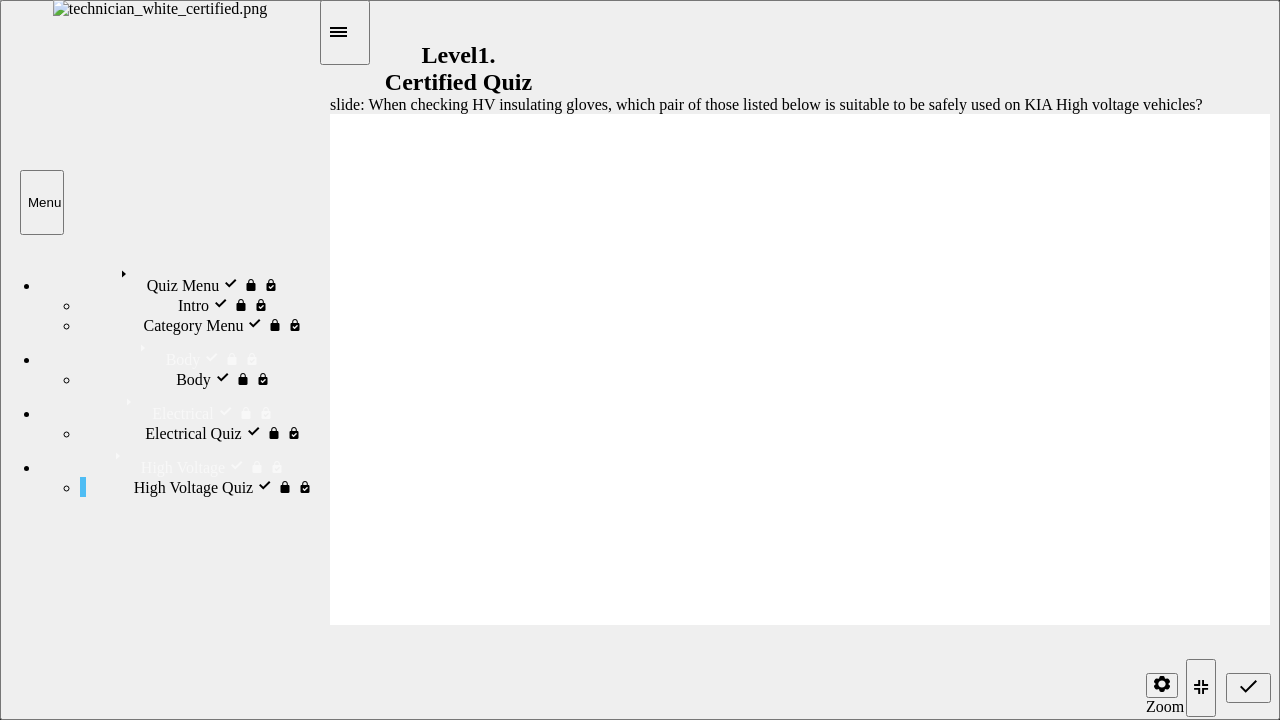 radio on "true" 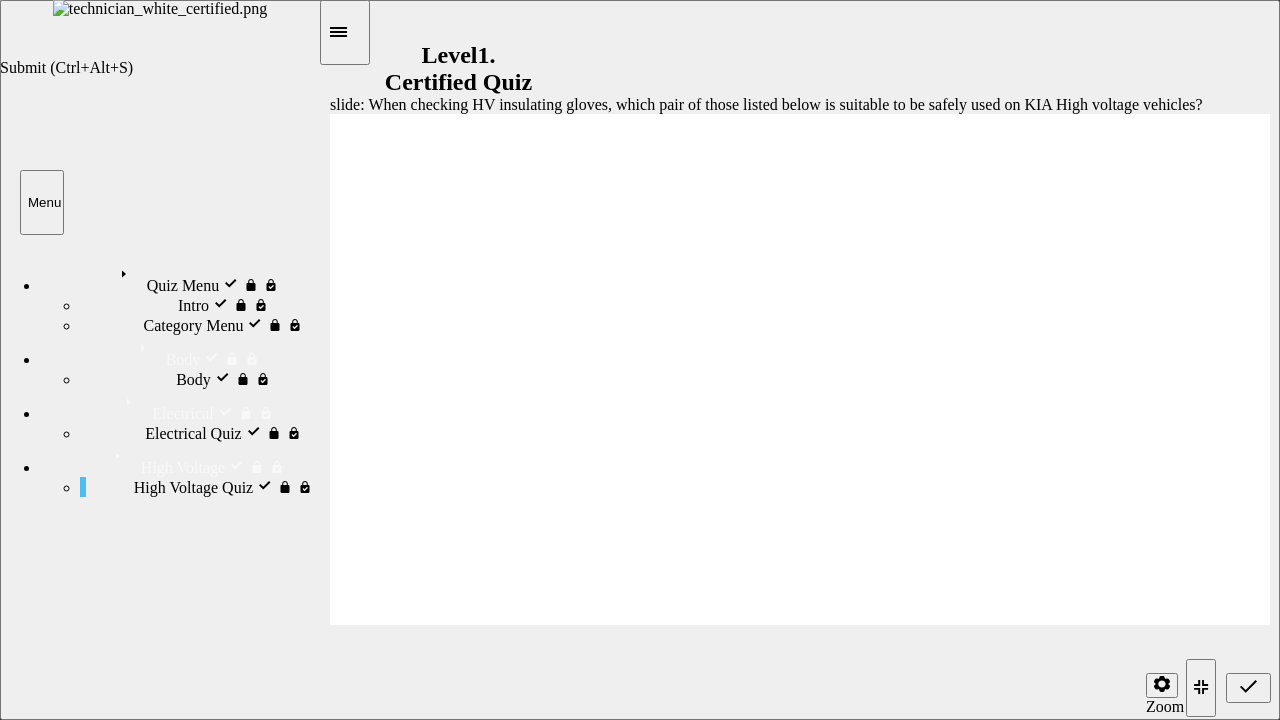click 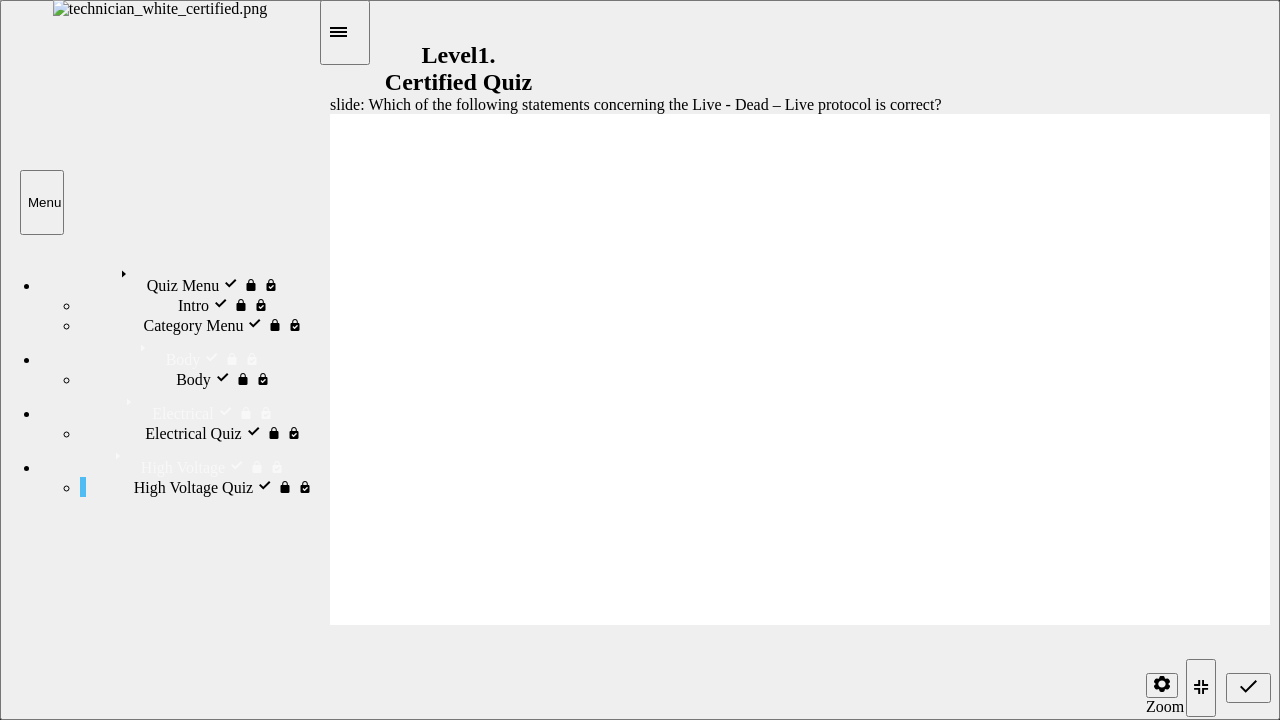 radio on "true" 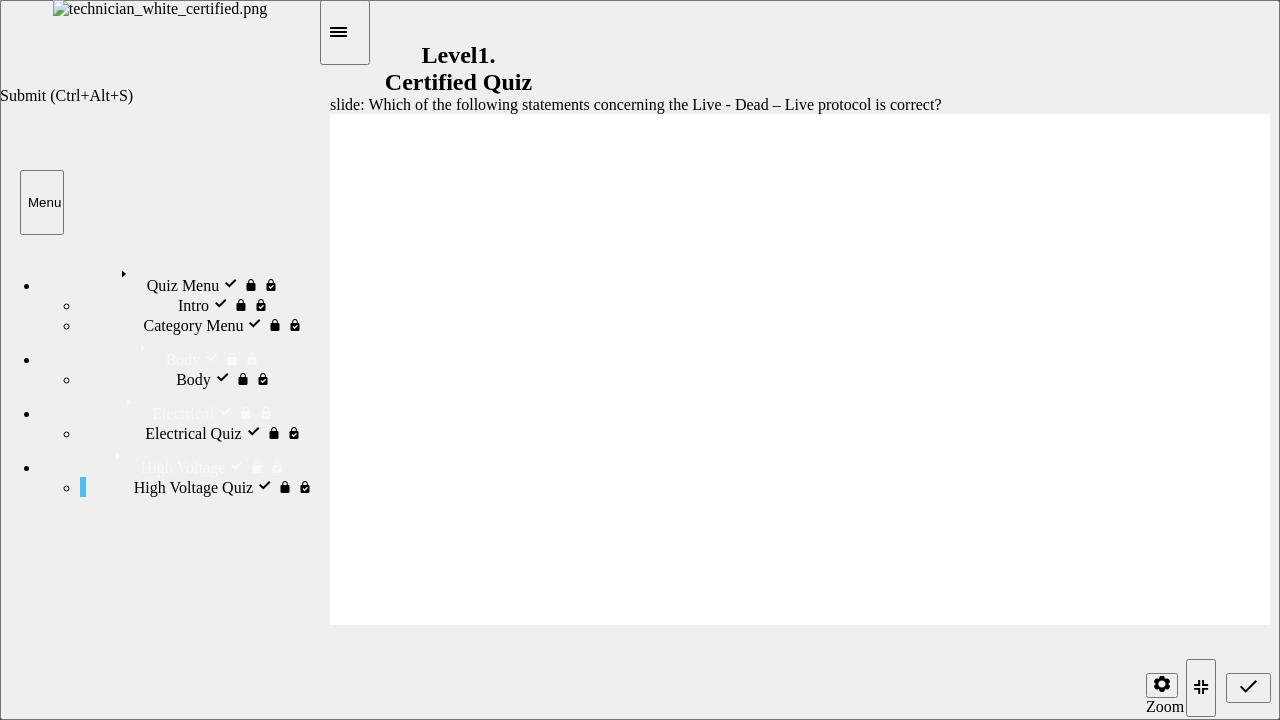 click 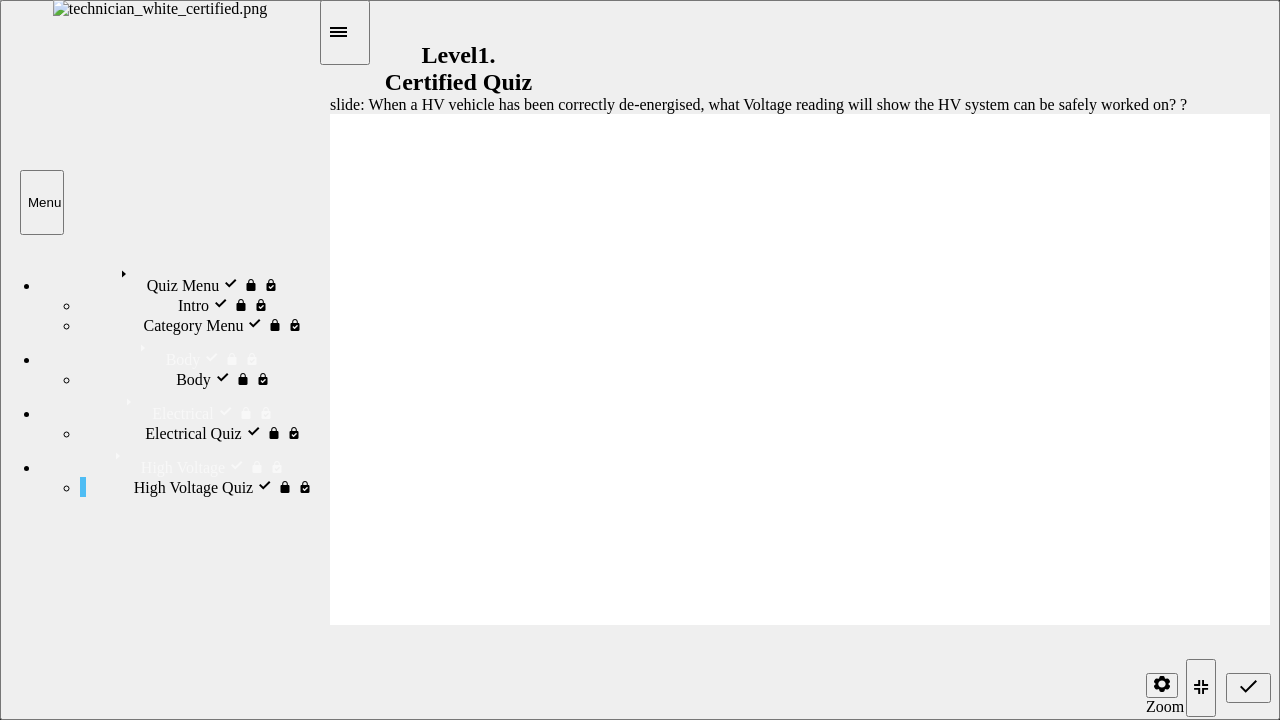 radio on "true" 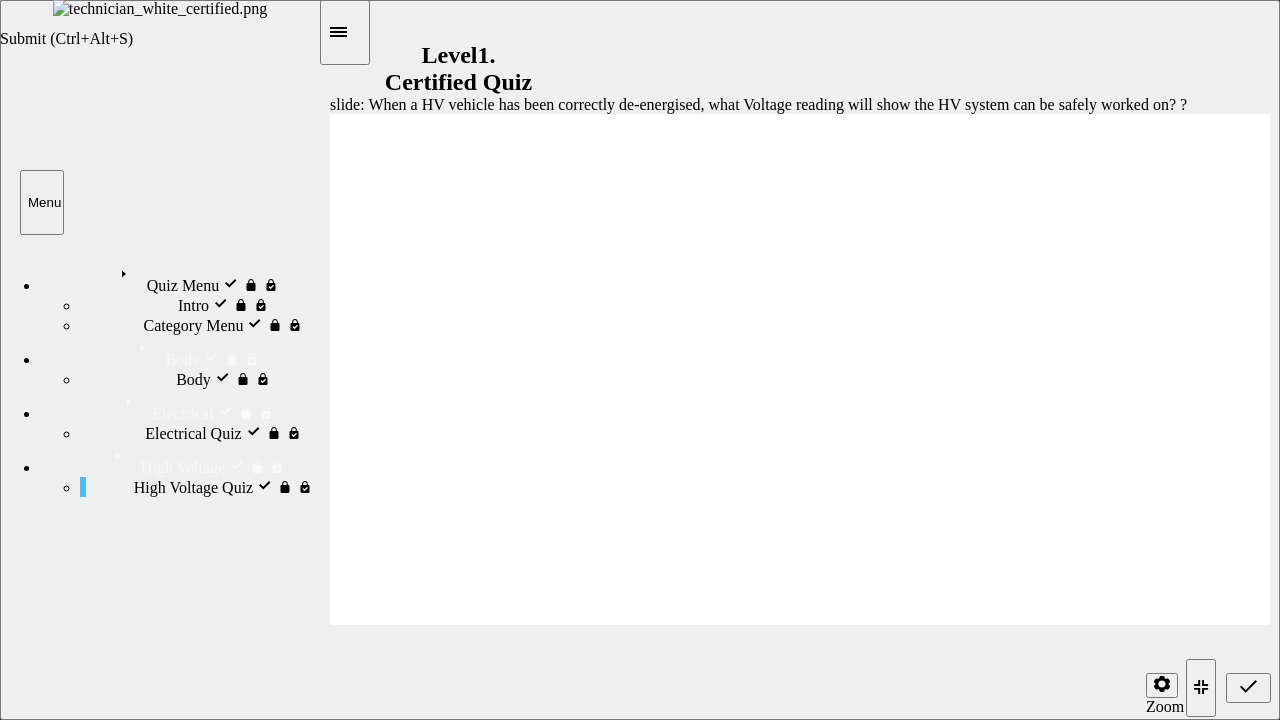 click 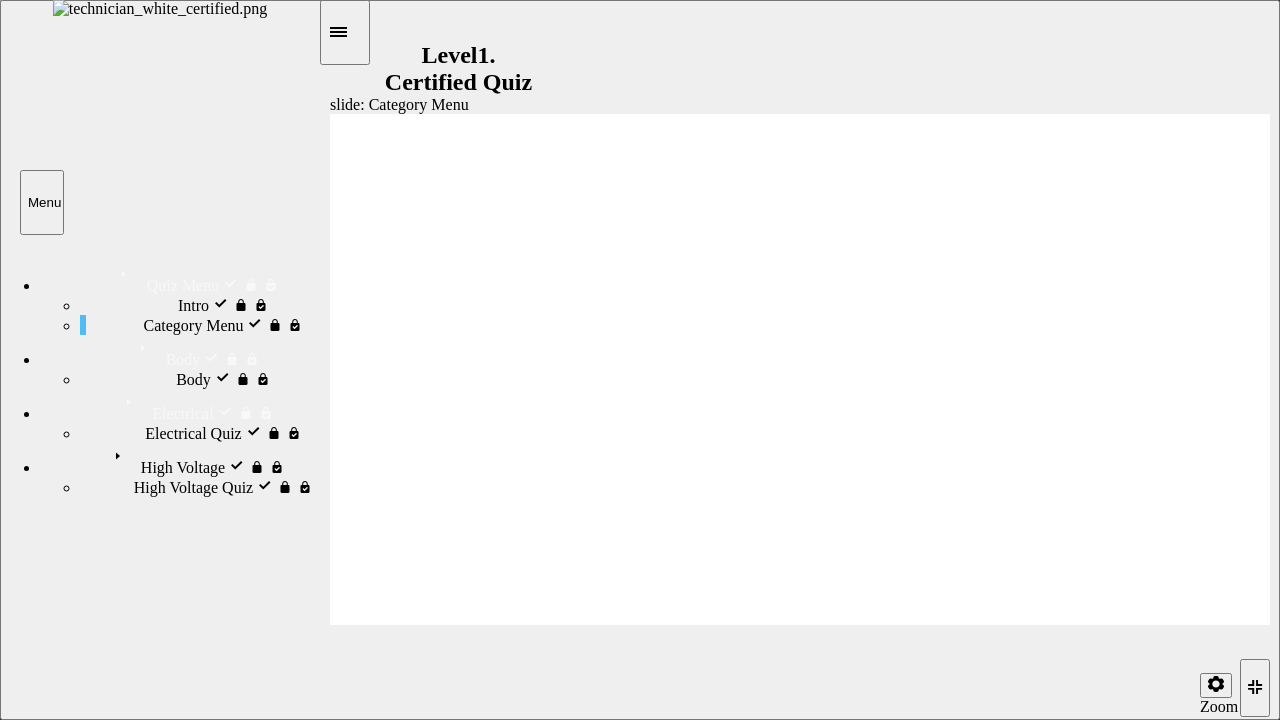 click 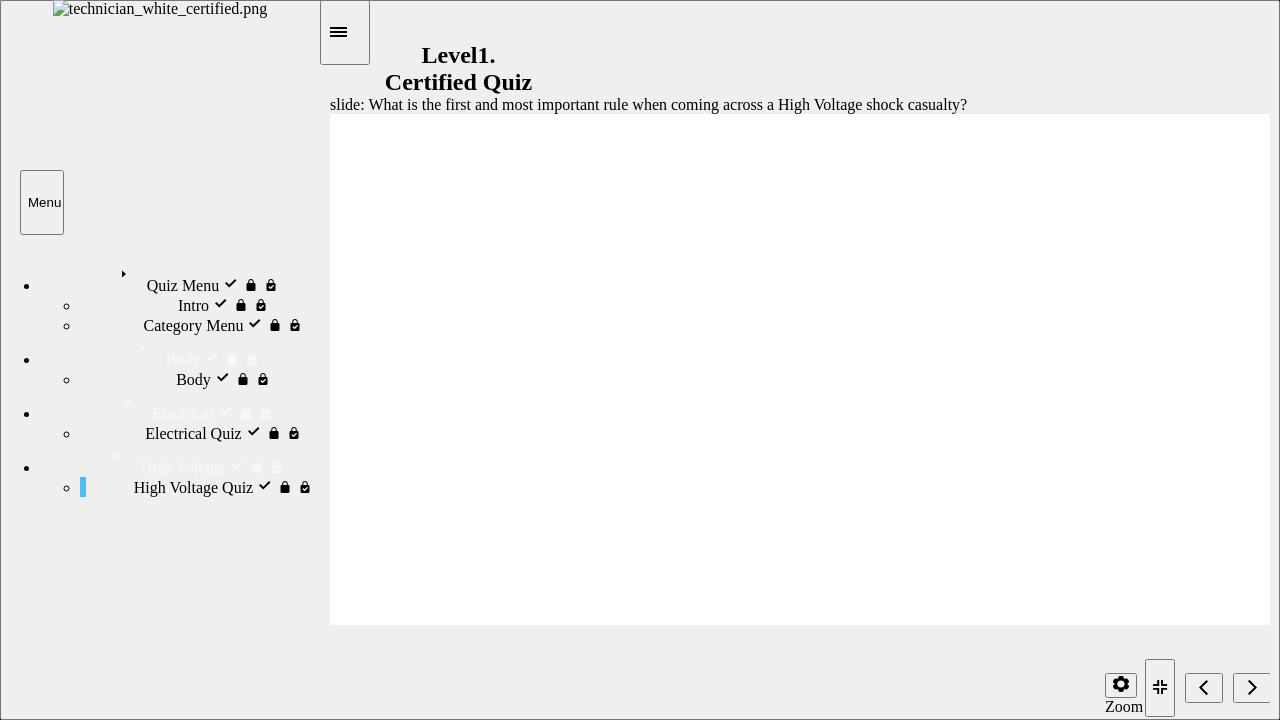 click on "Use a rescue hook to remove the casualty ASAP Personal Safety – Do NOT become a casualty yourself Unplug the power source (if any) before assessing the scene Put on PPE before attempting a rescue" at bounding box center (789, 2104) 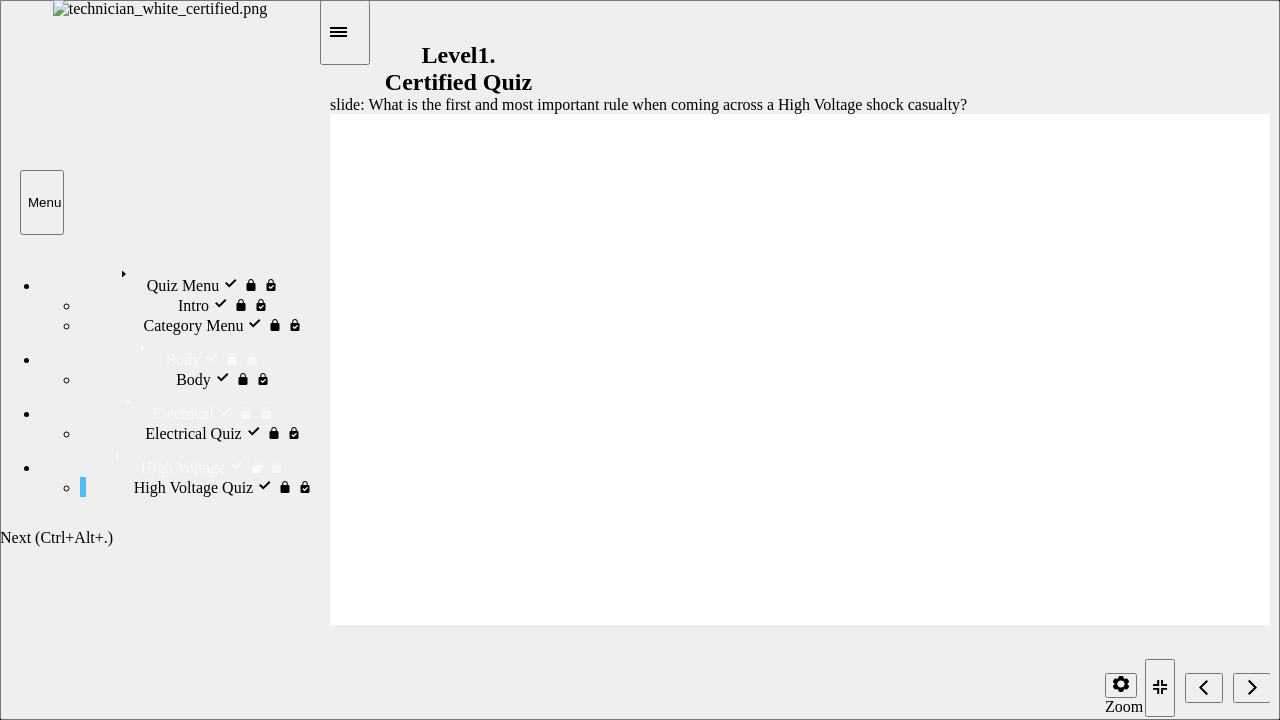 click at bounding box center [1252, 688] 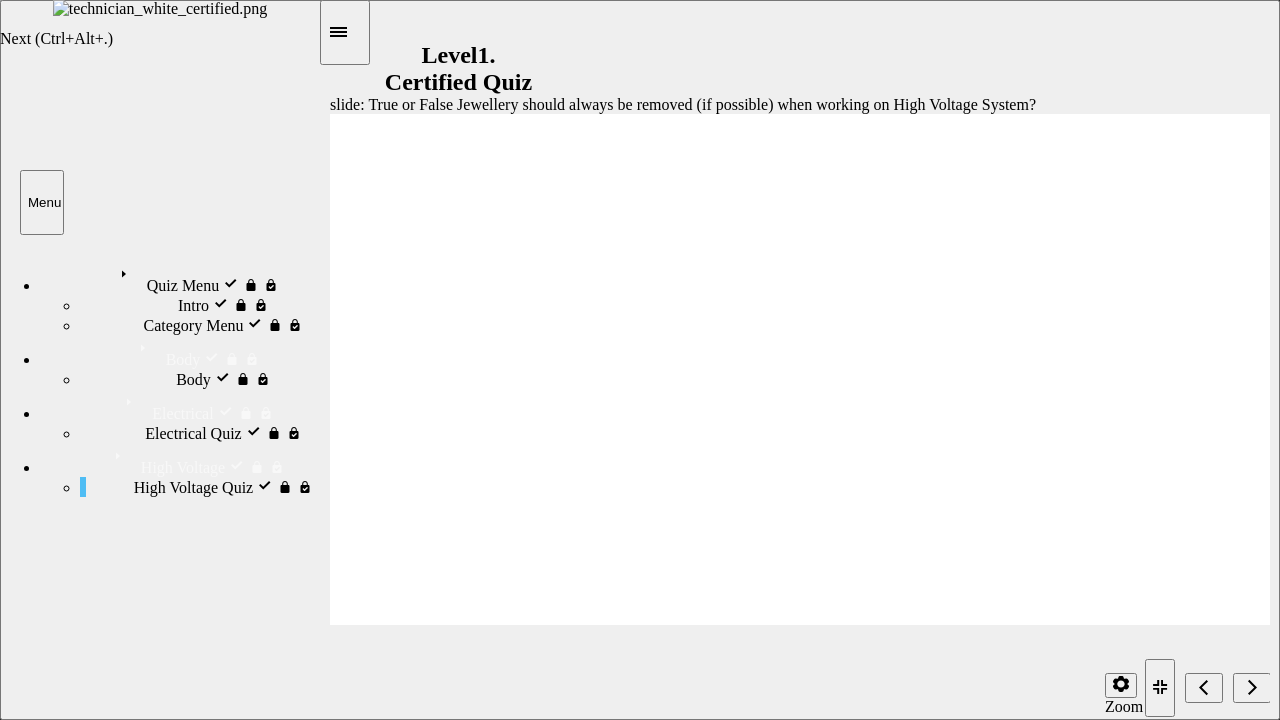 click at bounding box center [1252, 688] 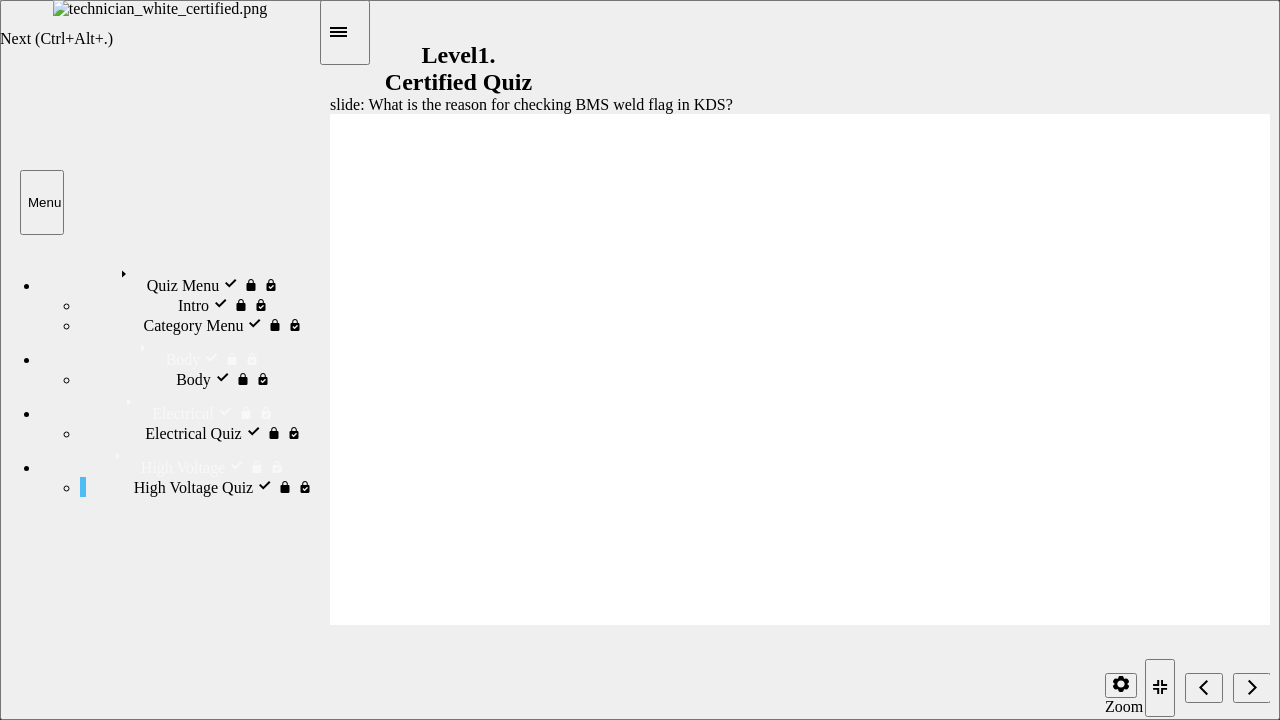 click 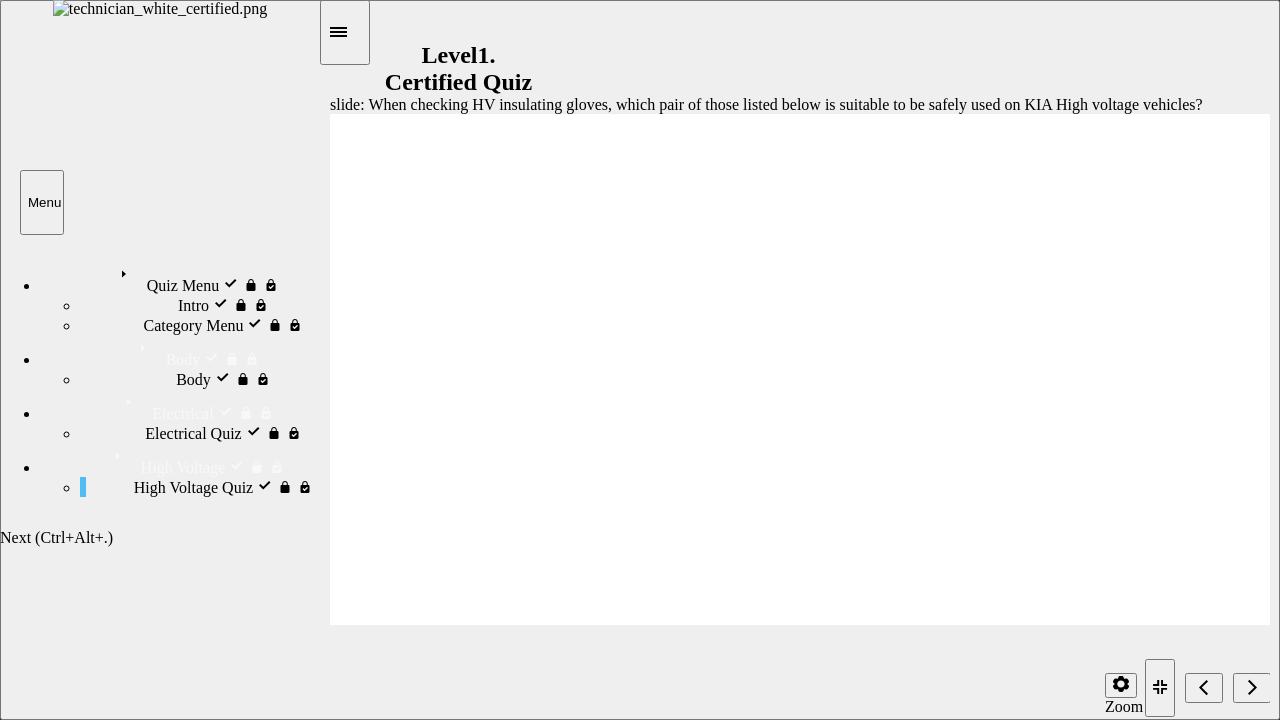 click 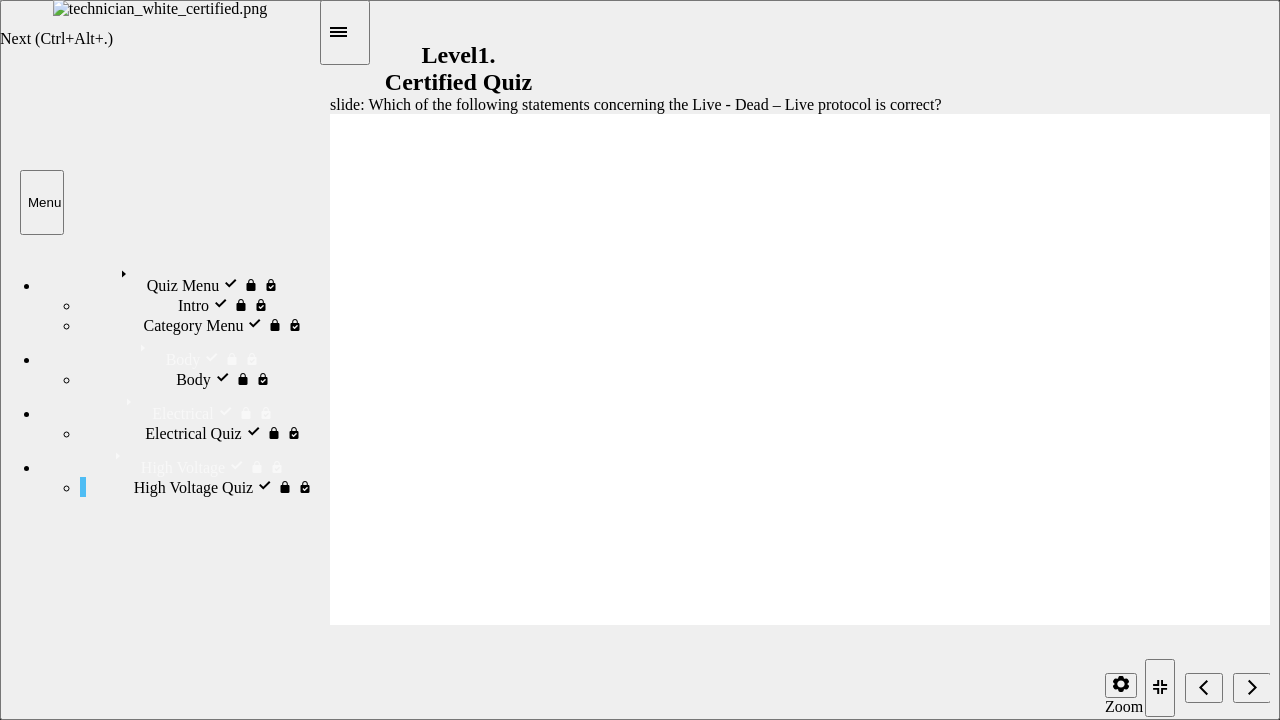 click 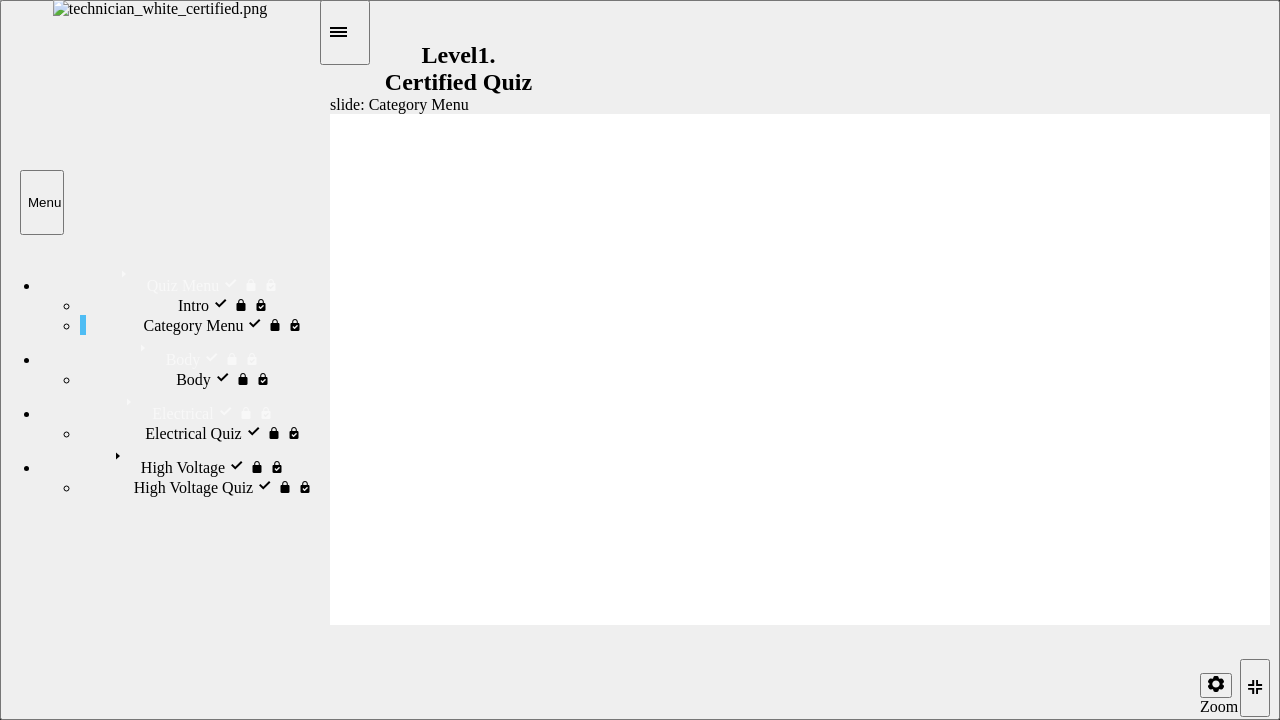 click on "Electrical Quiz locked
Electrical Quiz" at bounding box center (199, 433) 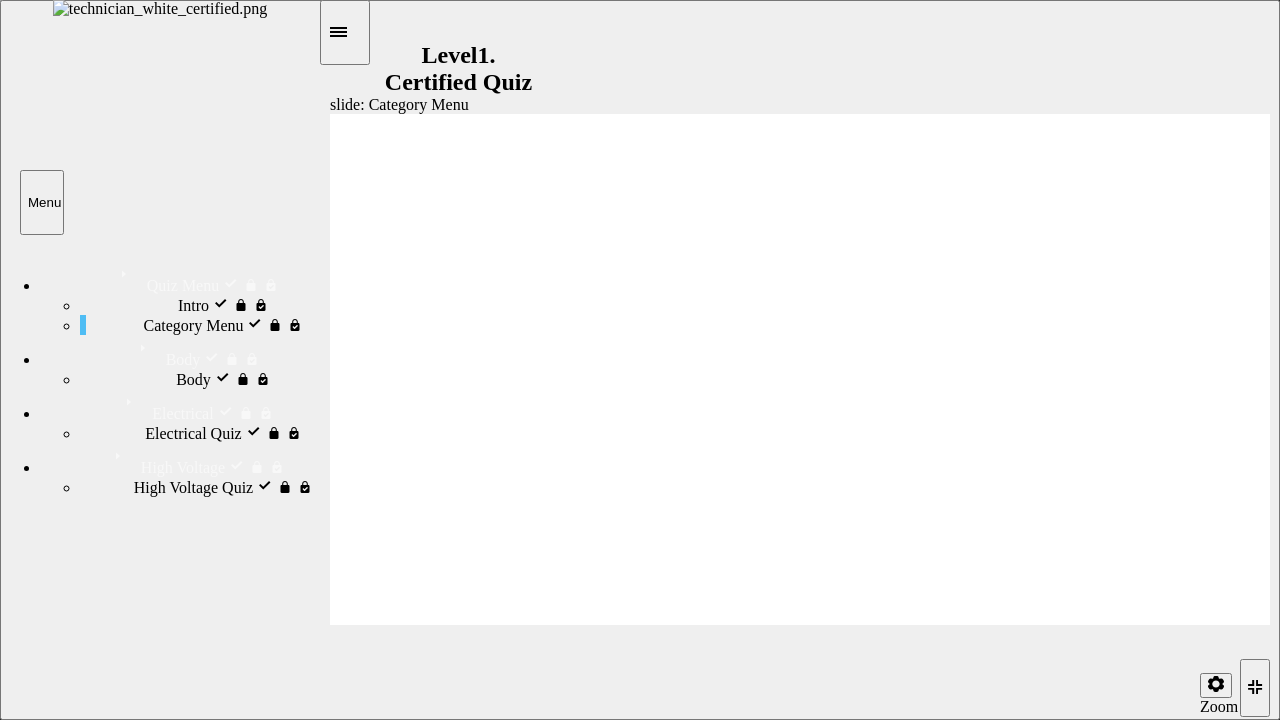 click on "High Voltage Quiz
High Voltage Quiz" at bounding box center (199, 487) 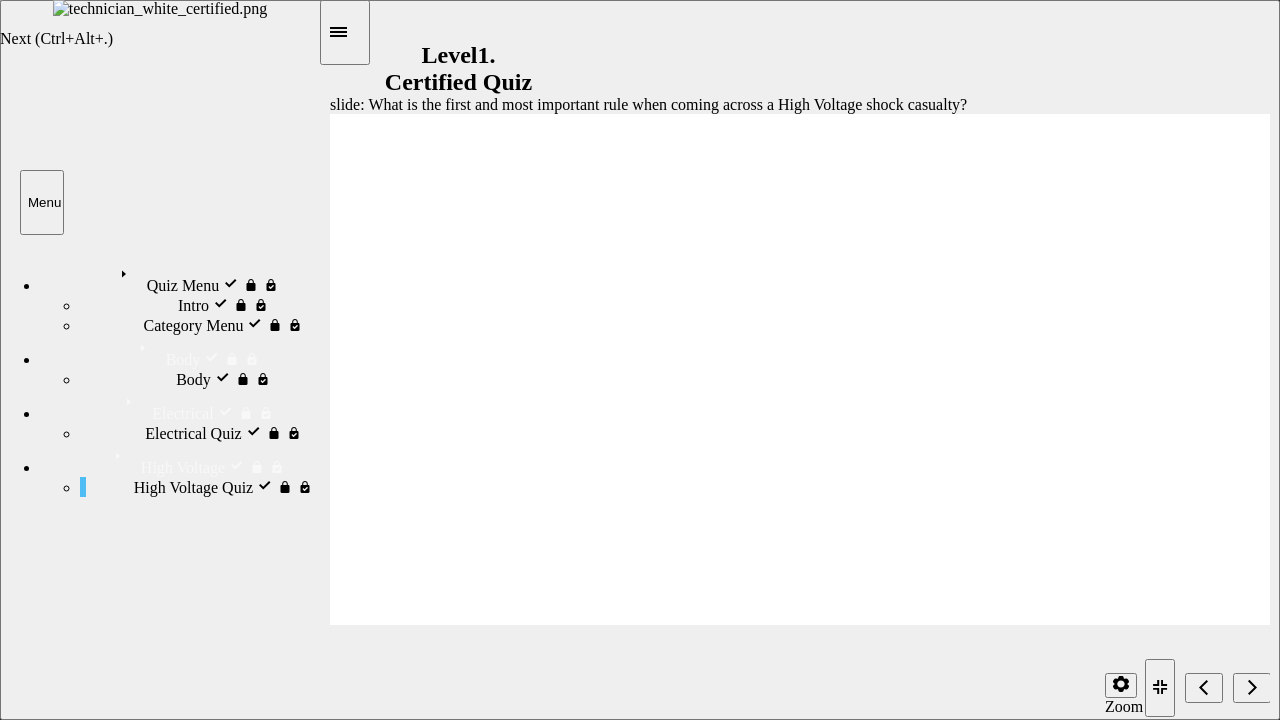 click at bounding box center (1252, 688) 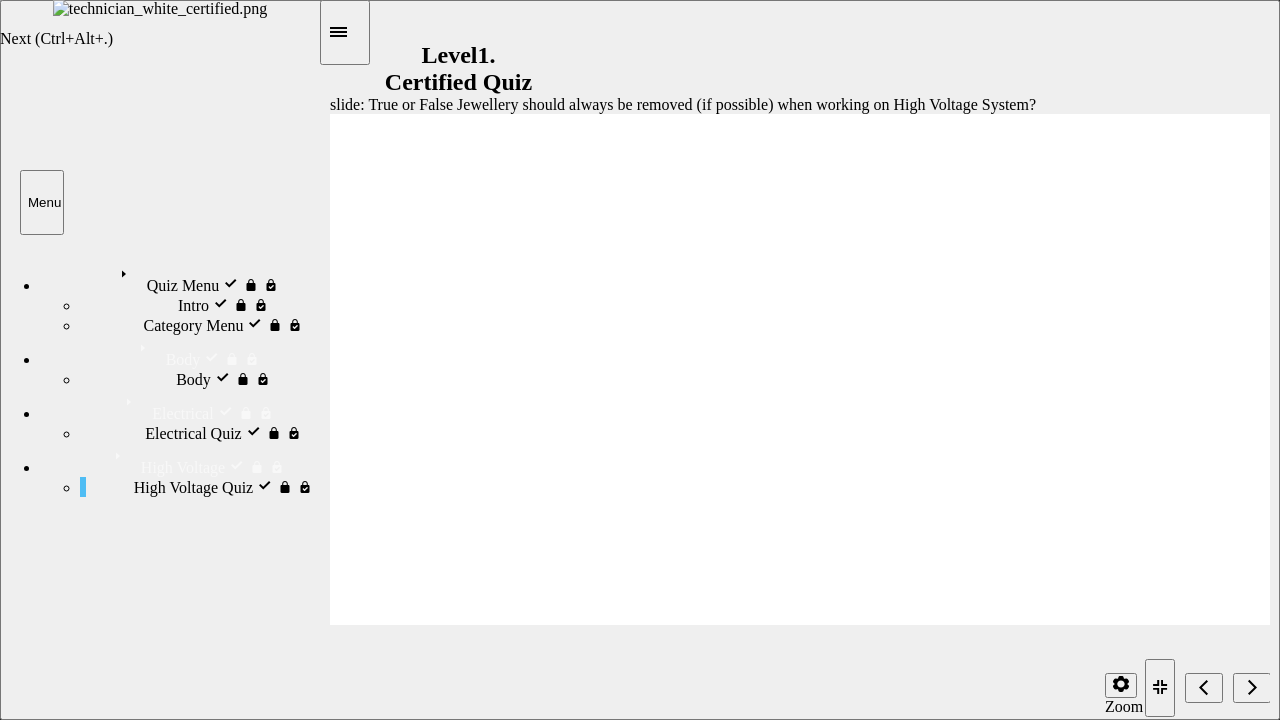 click at bounding box center [1252, 688] 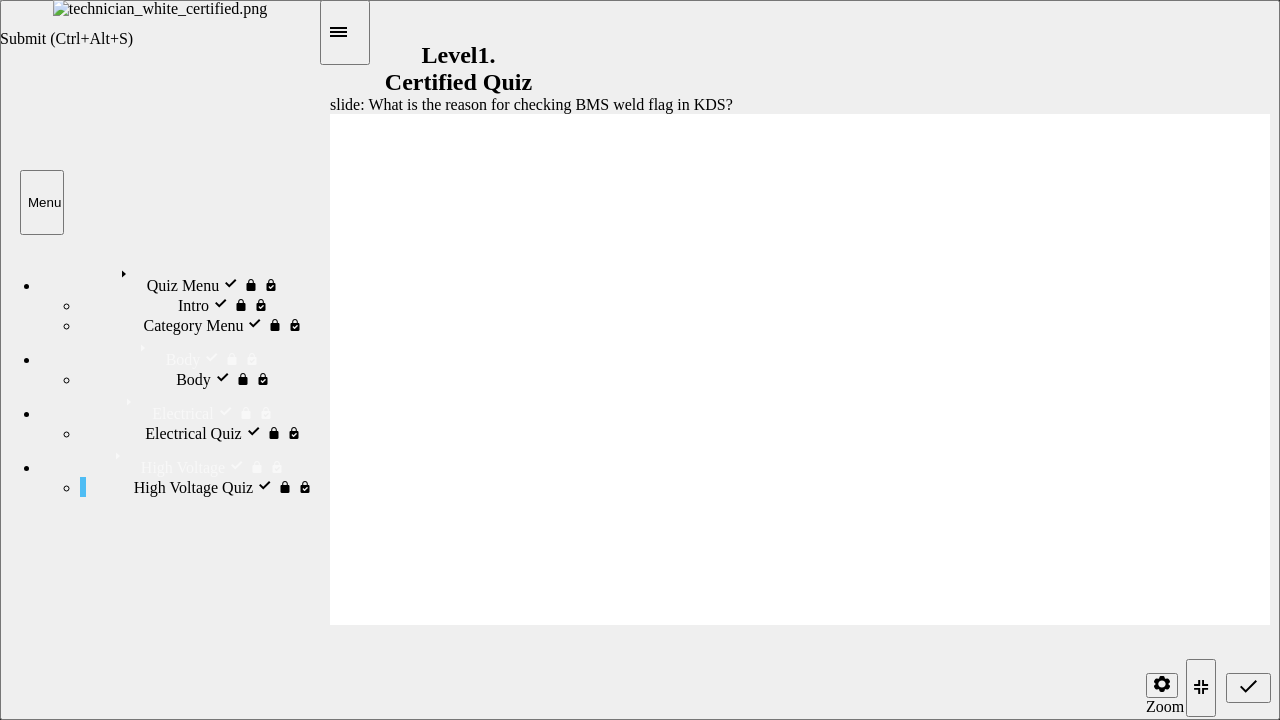 click at bounding box center [1228, 687] 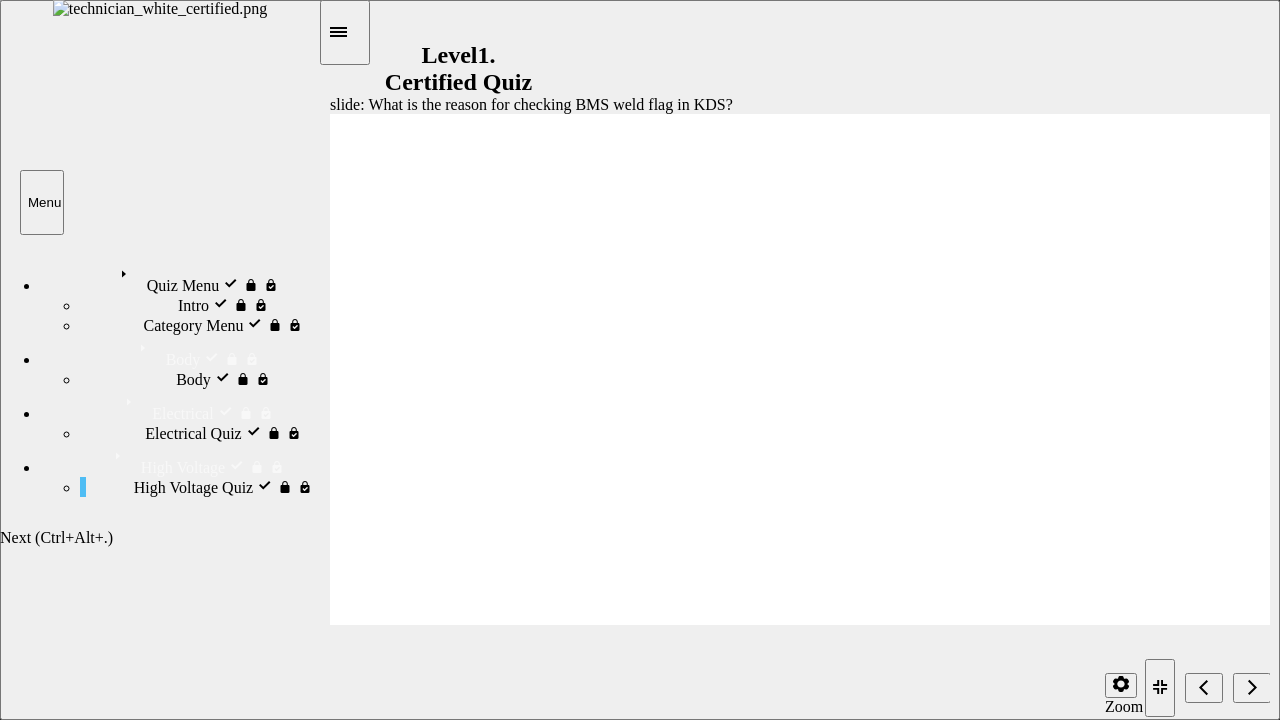 click at bounding box center [1252, 688] 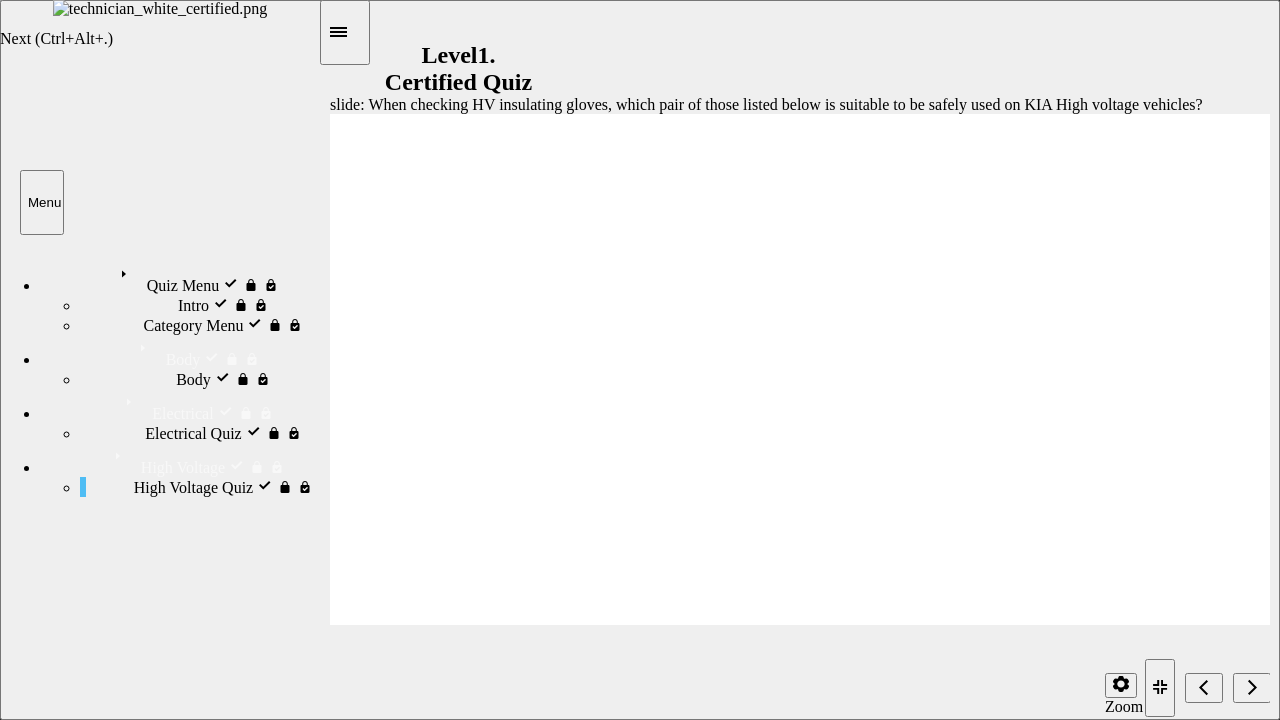 click at bounding box center [1252, 688] 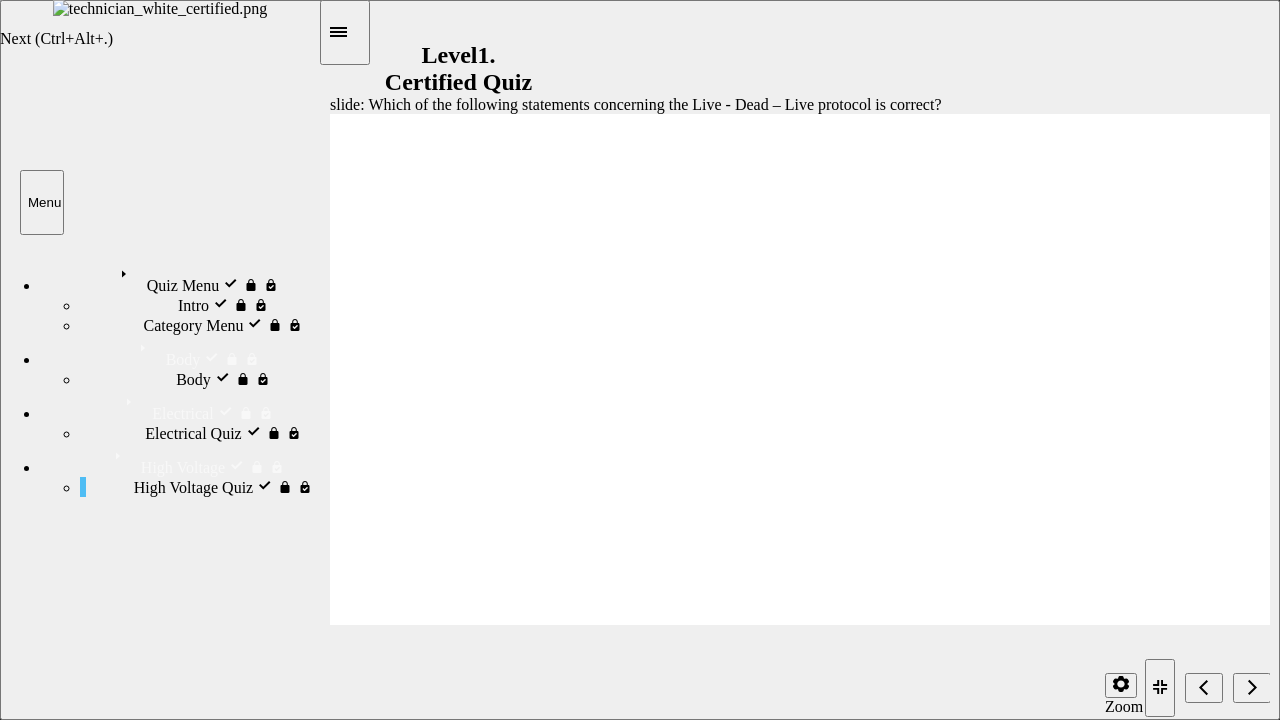 click at bounding box center [1252, 688] 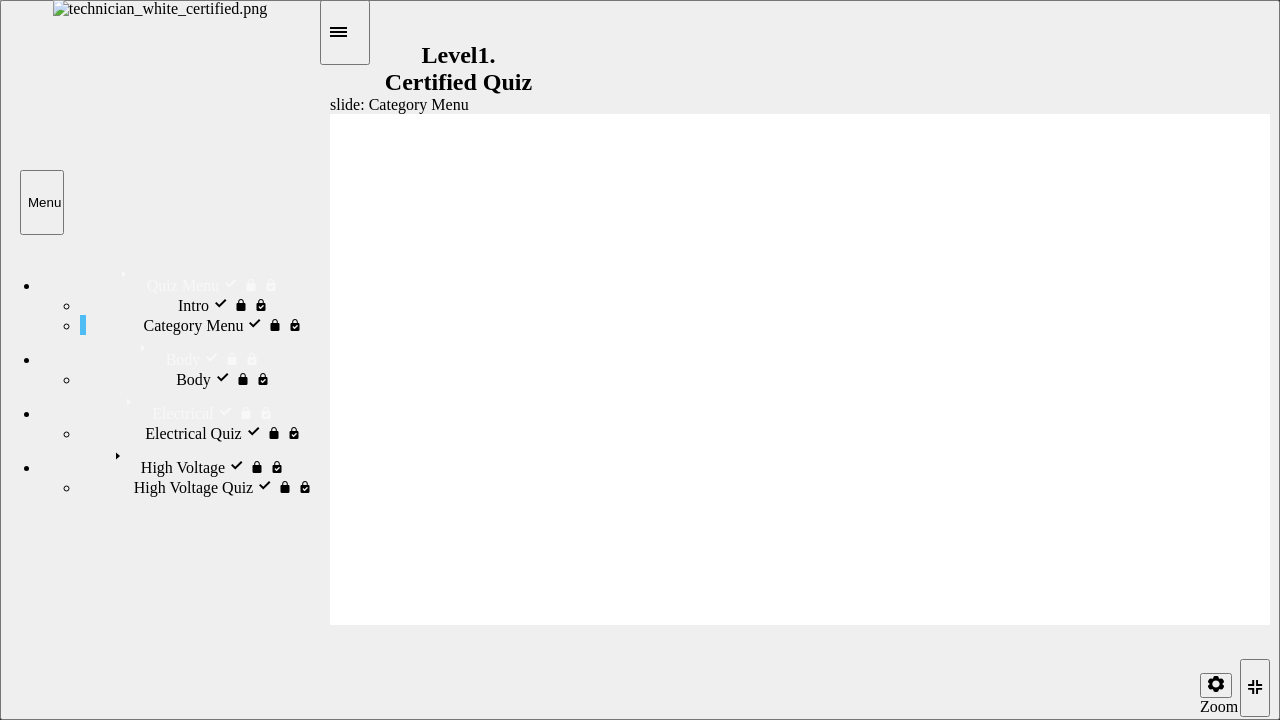 click 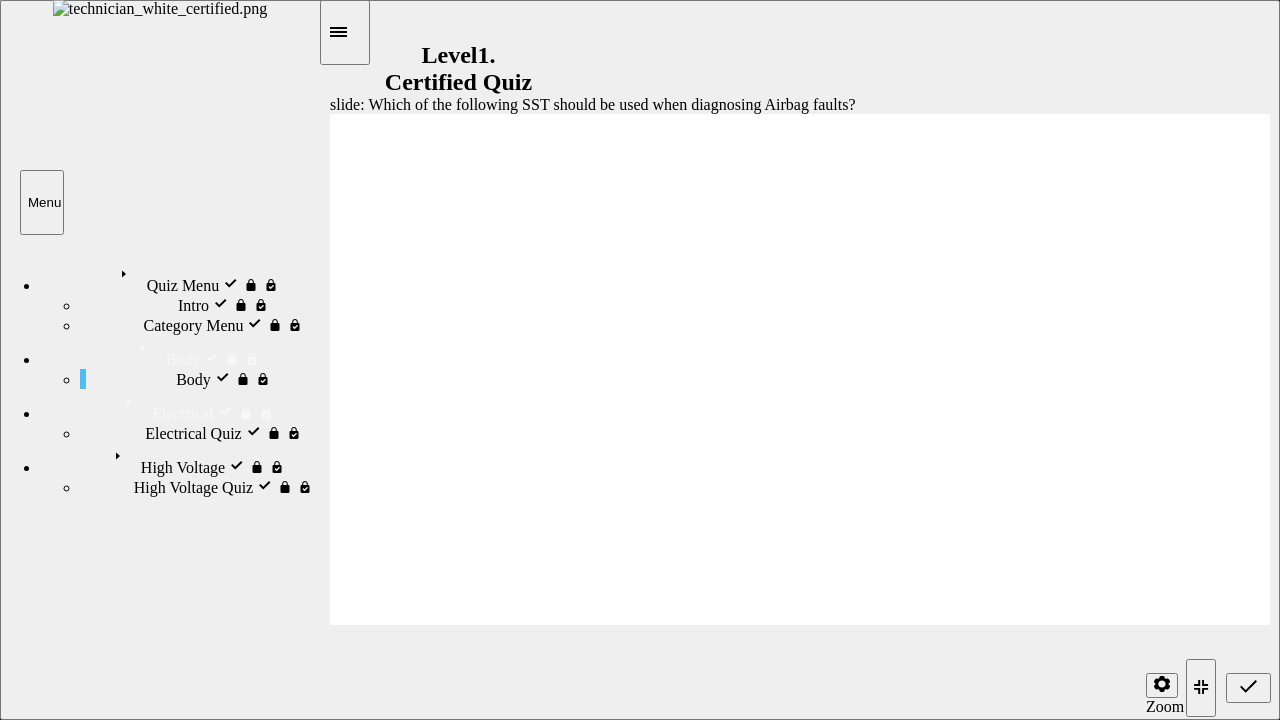radio on "true" 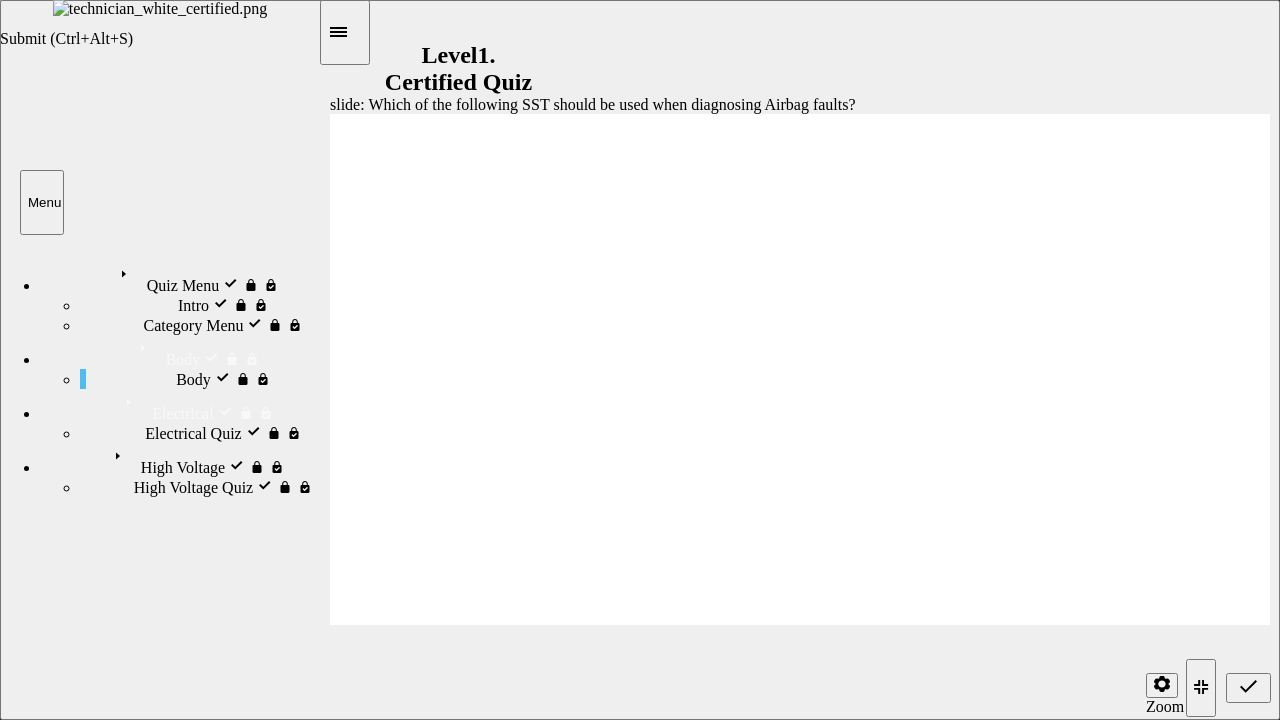 click 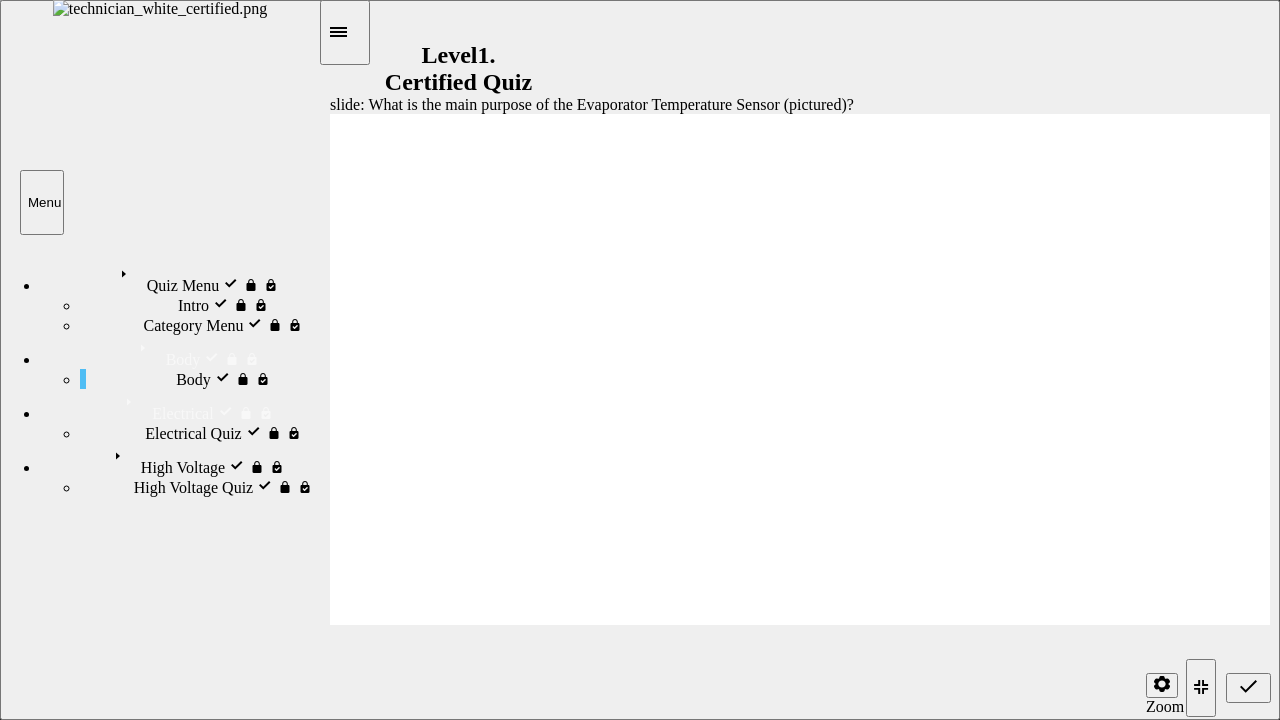radio on "true" 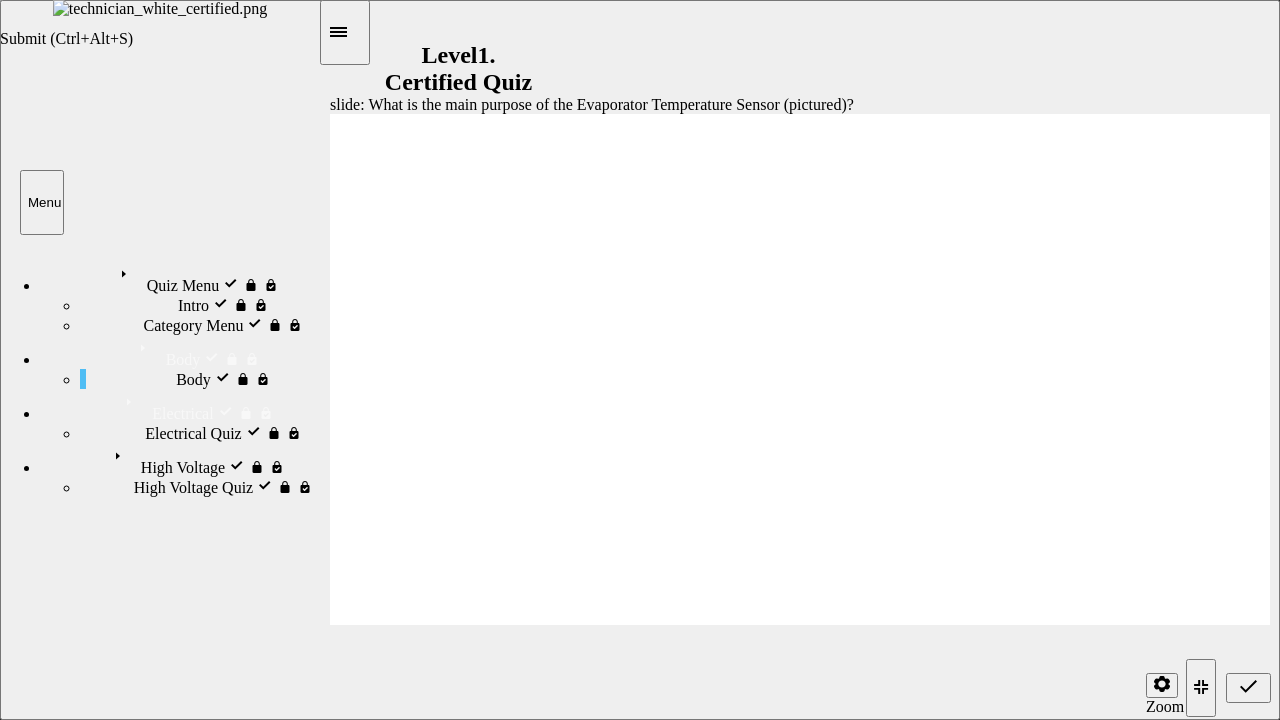 click 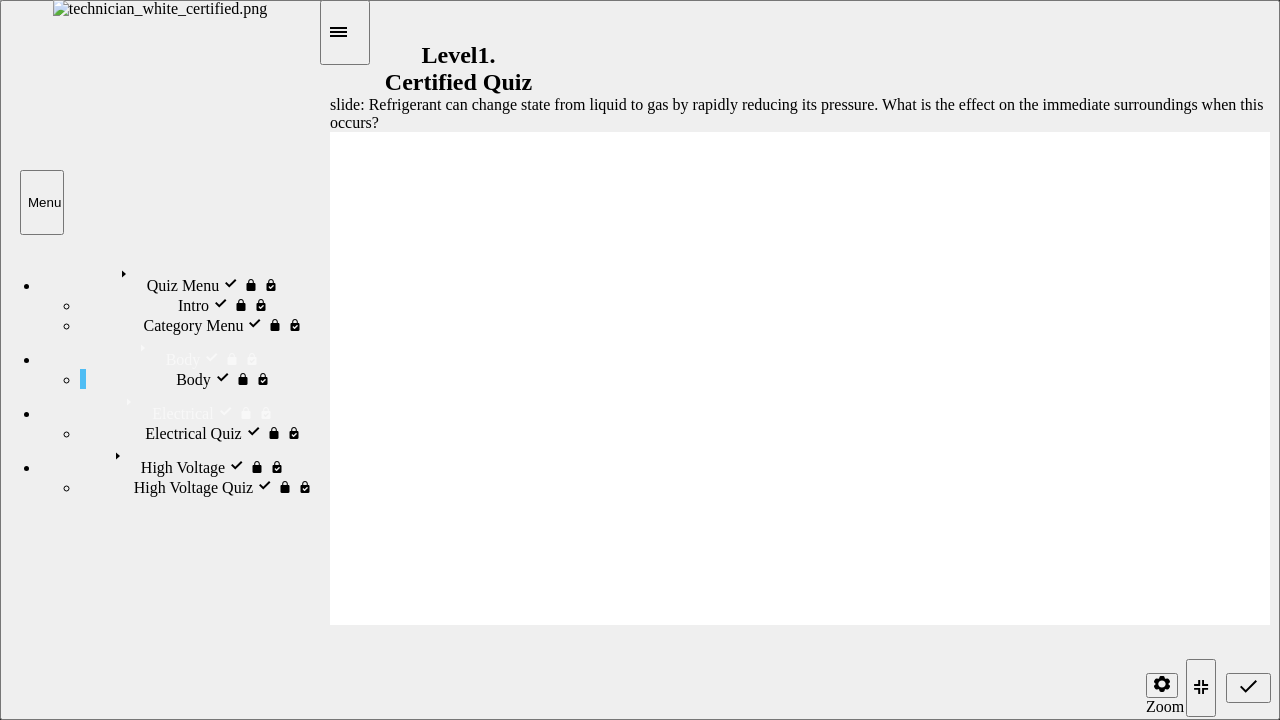 radio on "true" 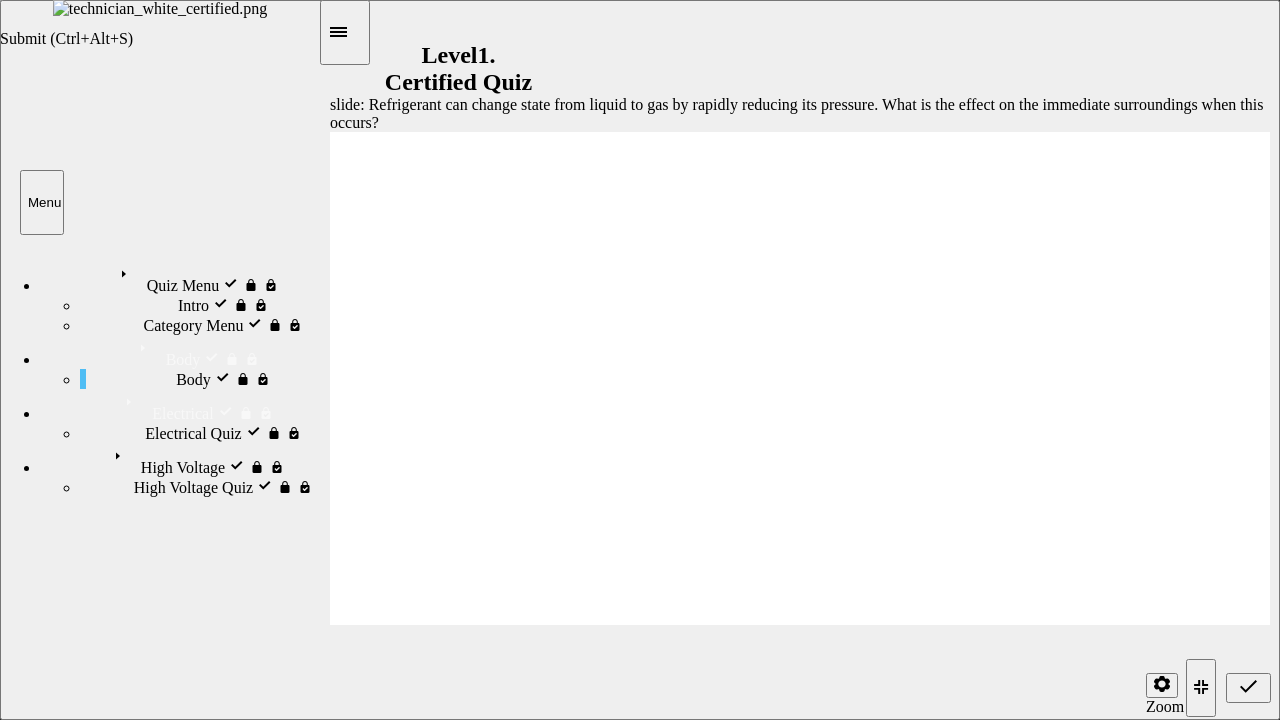 click 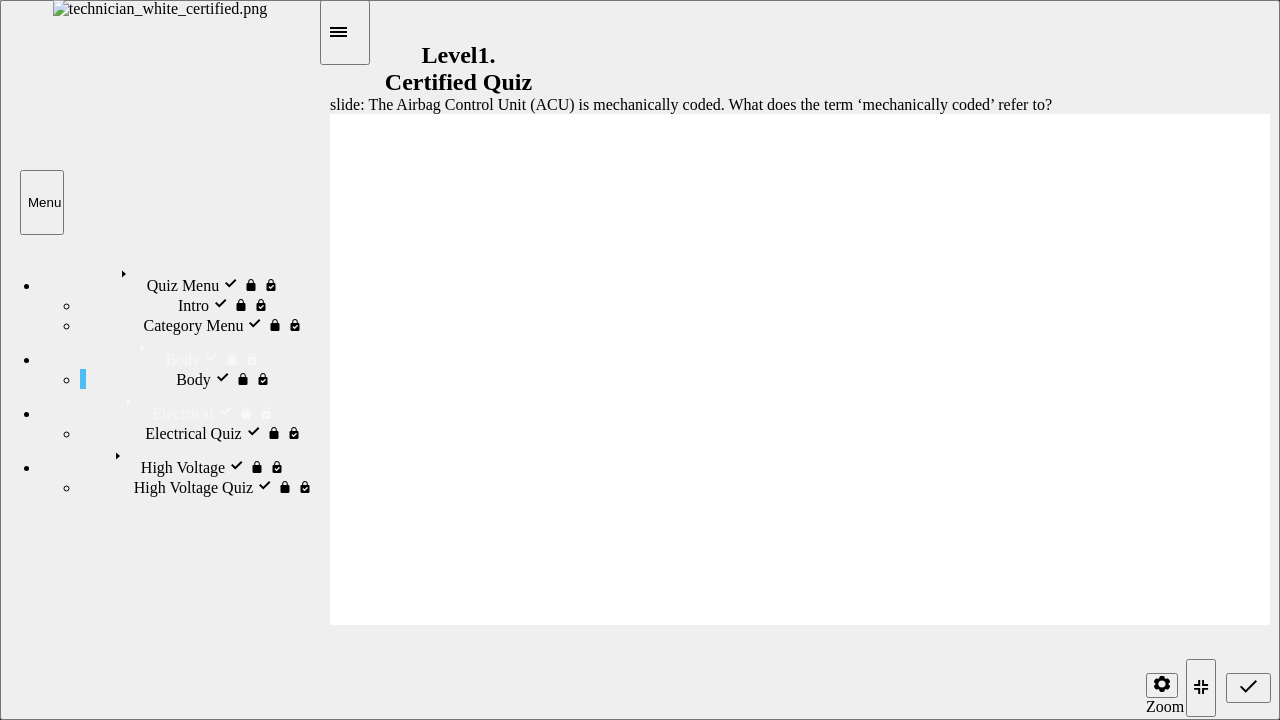 radio on "true" 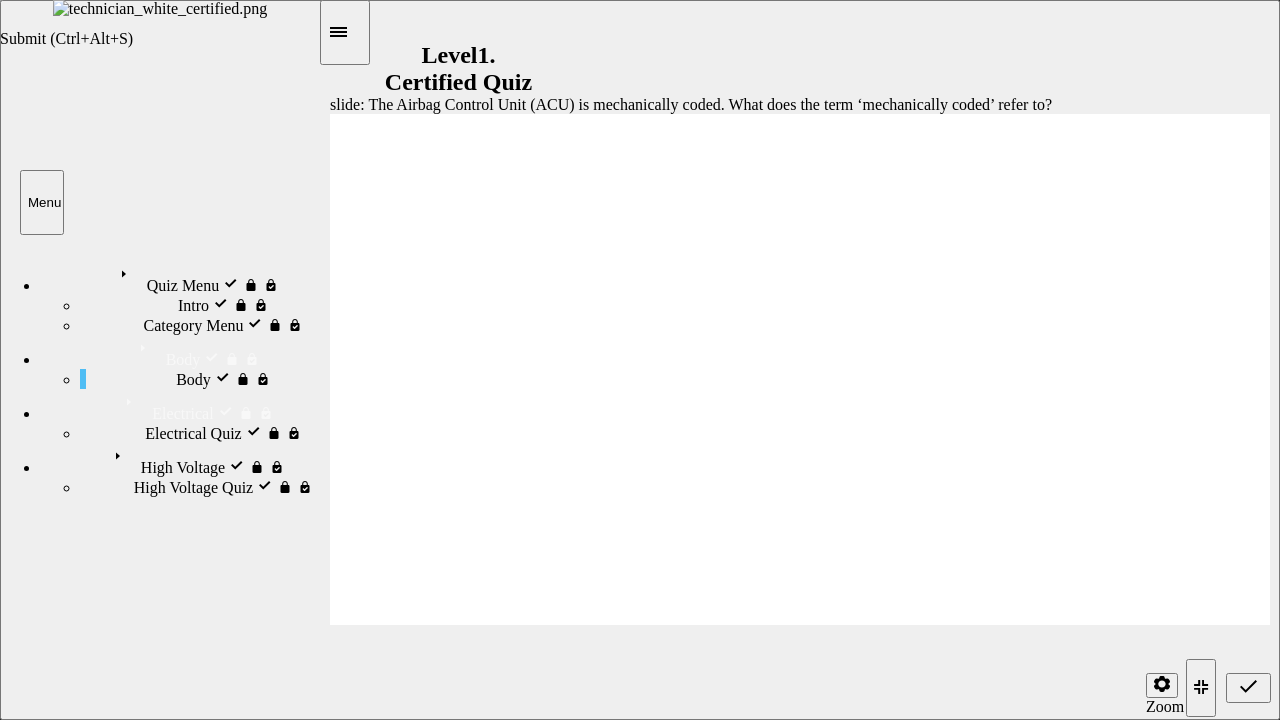 click 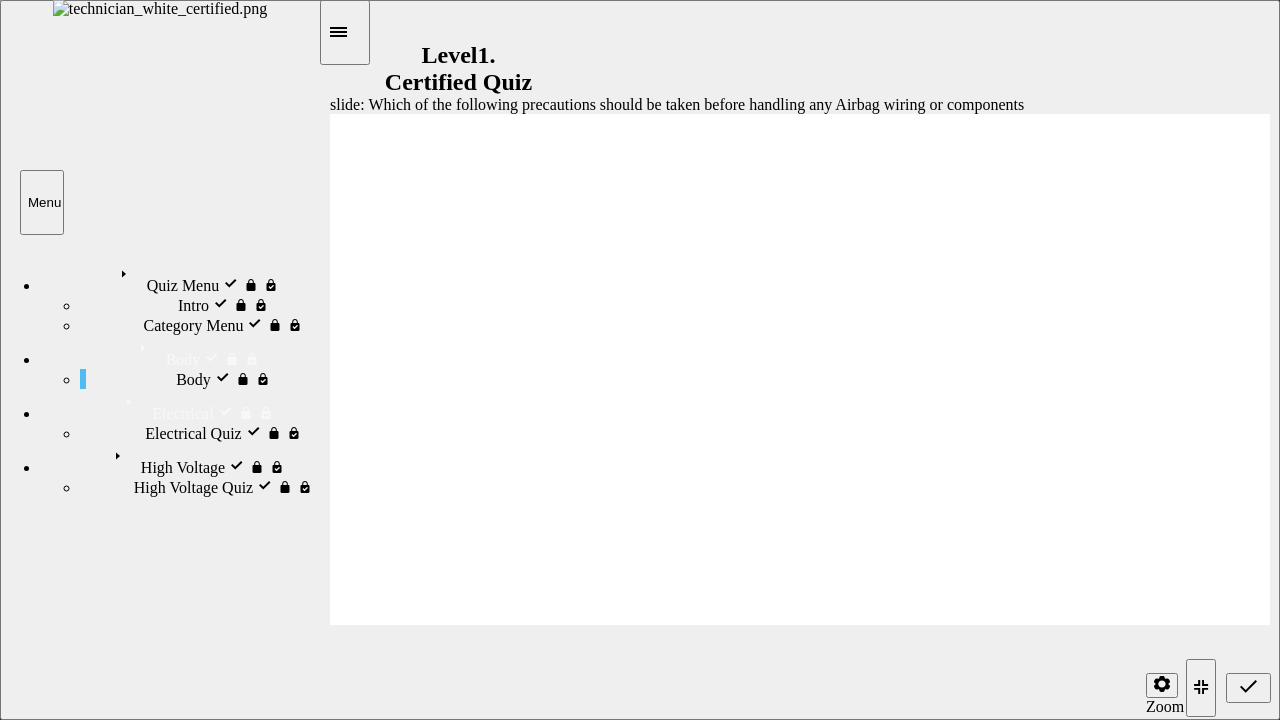 radio on "true" 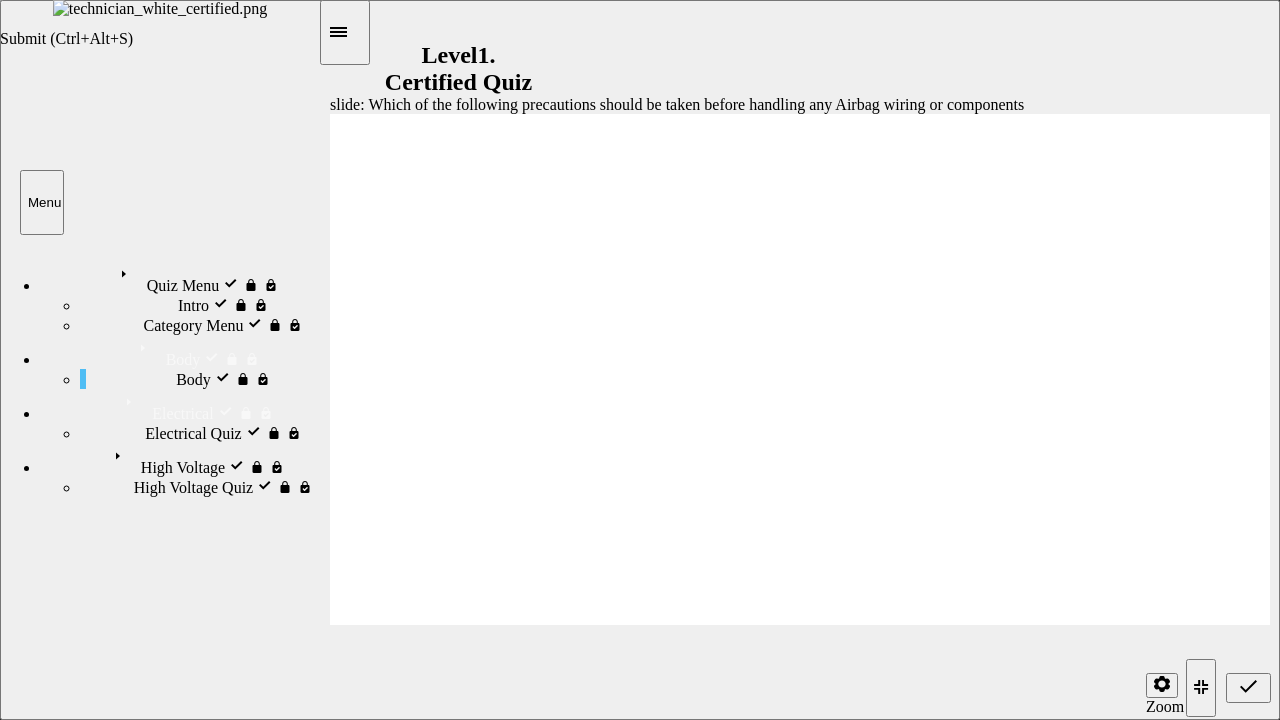 click 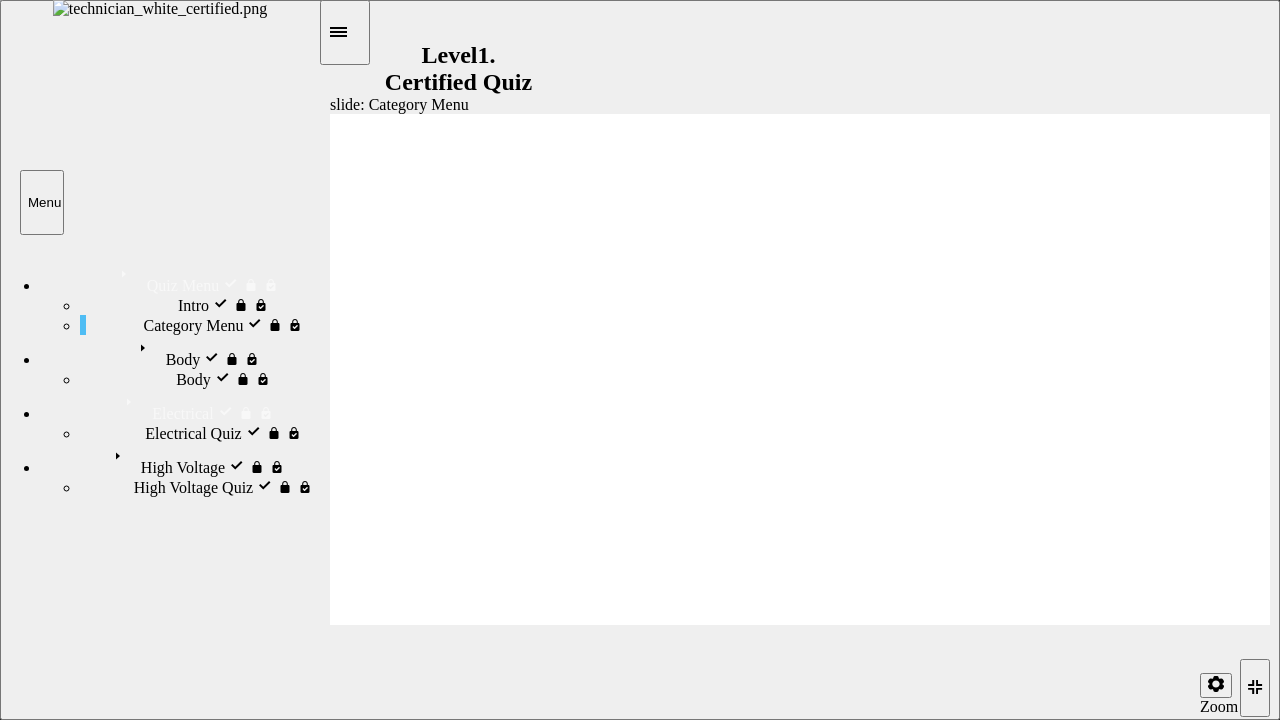 click 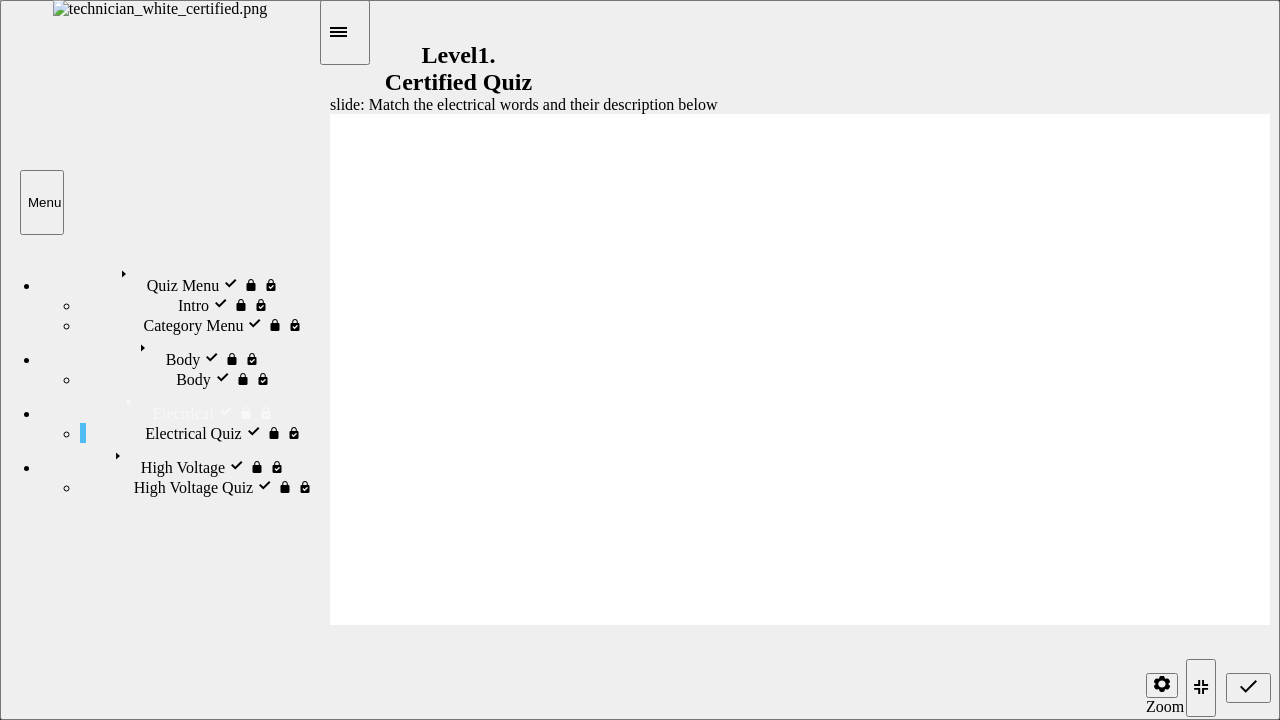 drag, startPoint x: 923, startPoint y: 523, endPoint x: 516, endPoint y: 344, distance: 444.62344 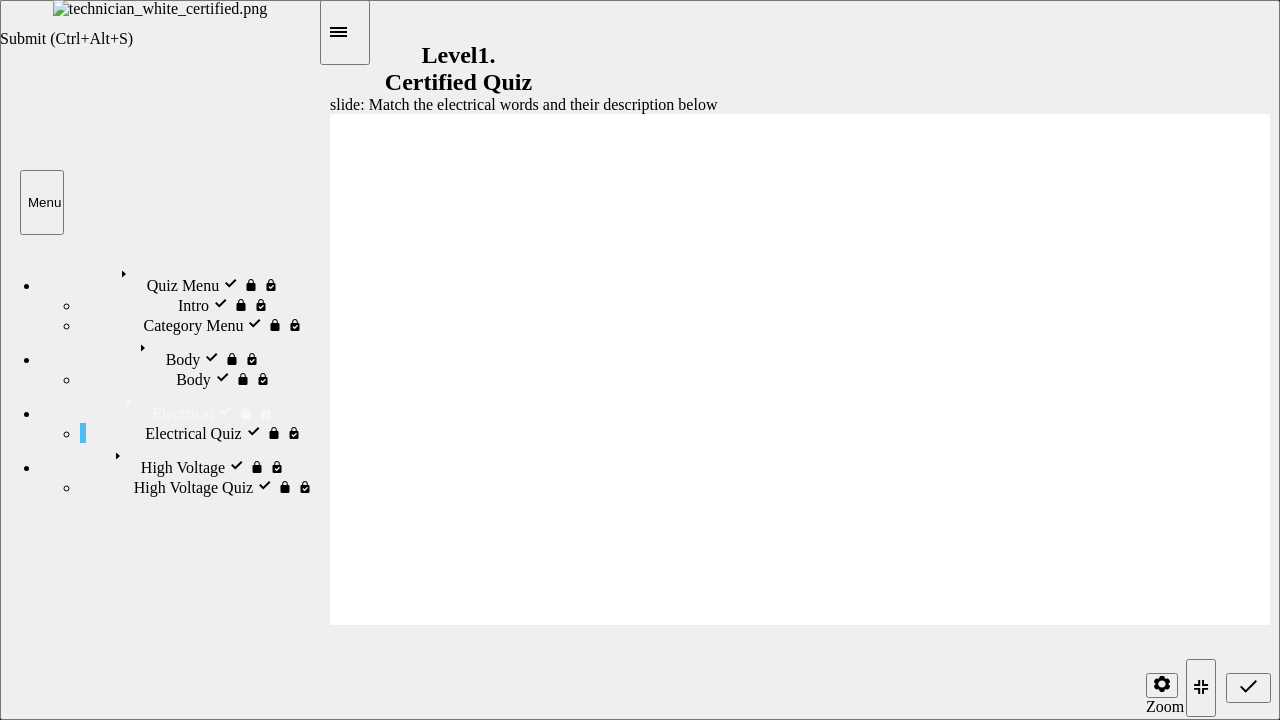 click at bounding box center [1248, 688] 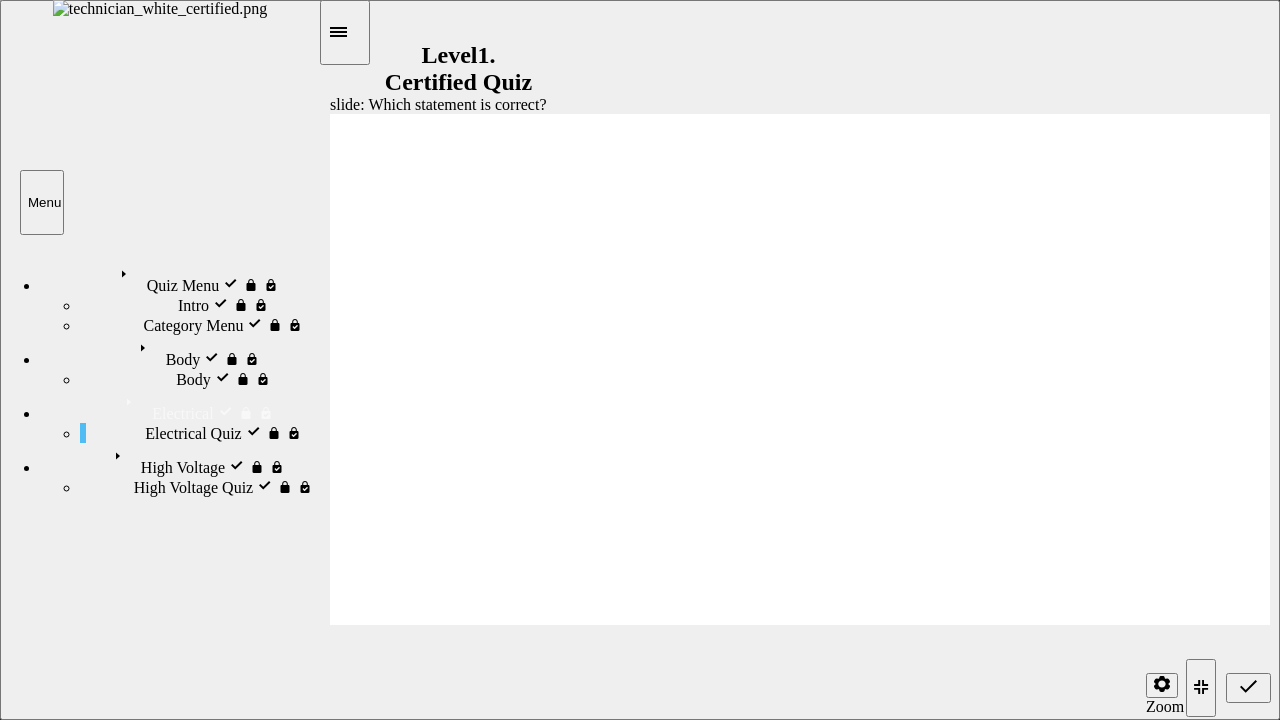 radio on "true" 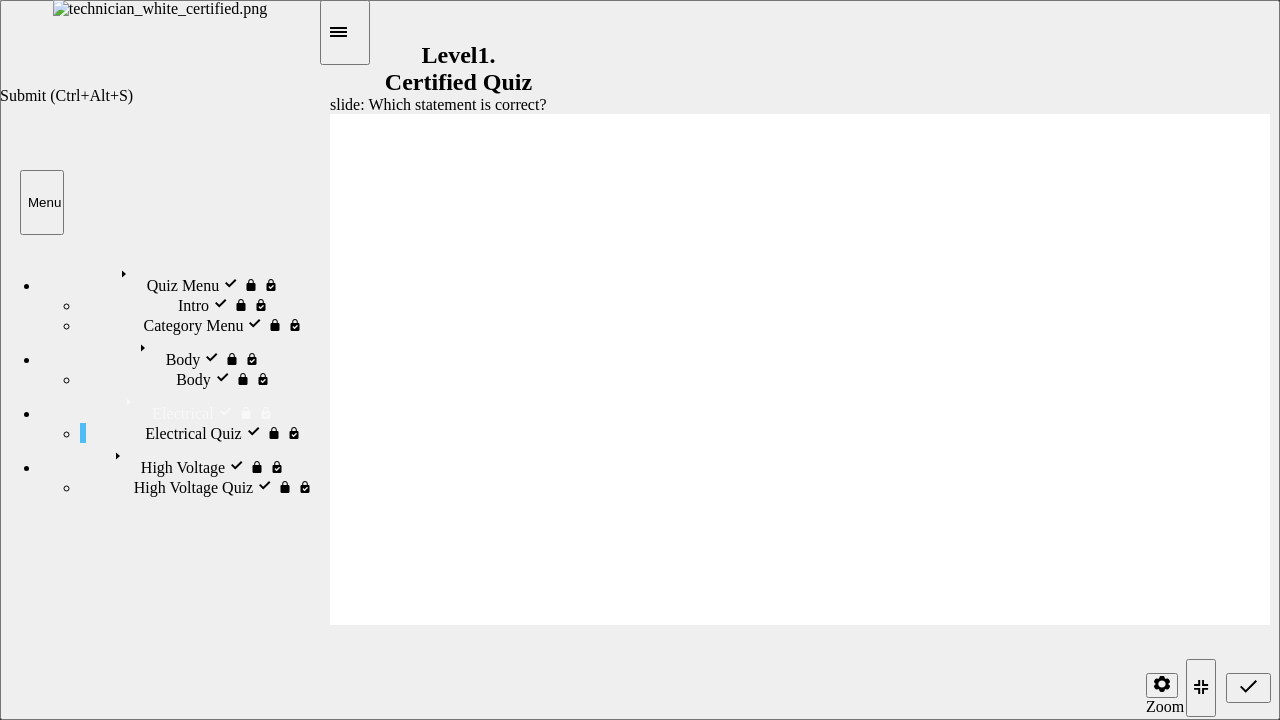 click 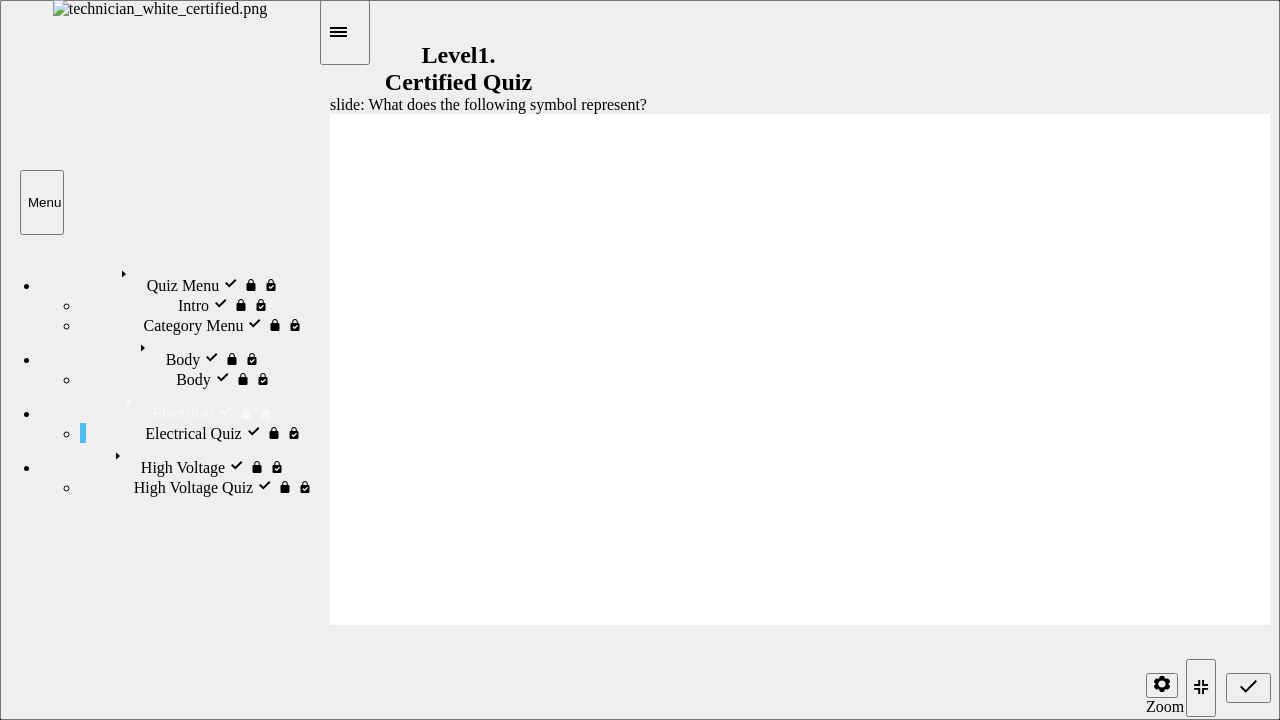 radio on "true" 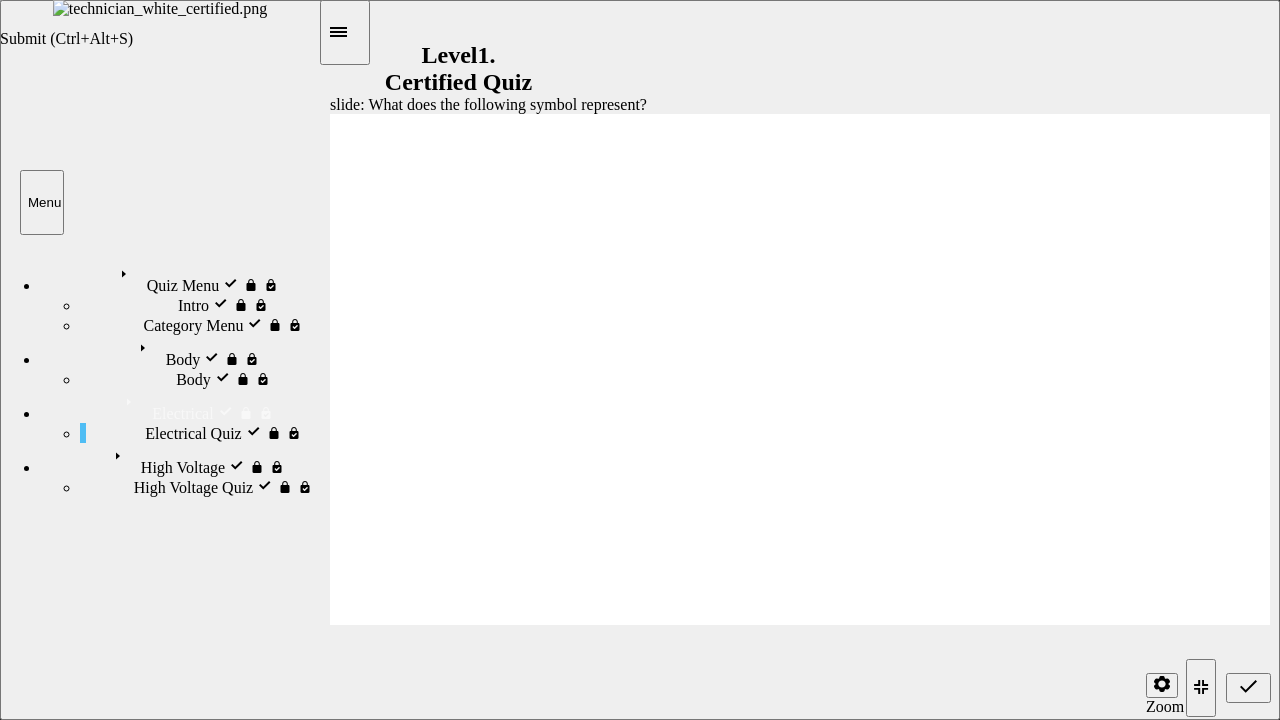 click 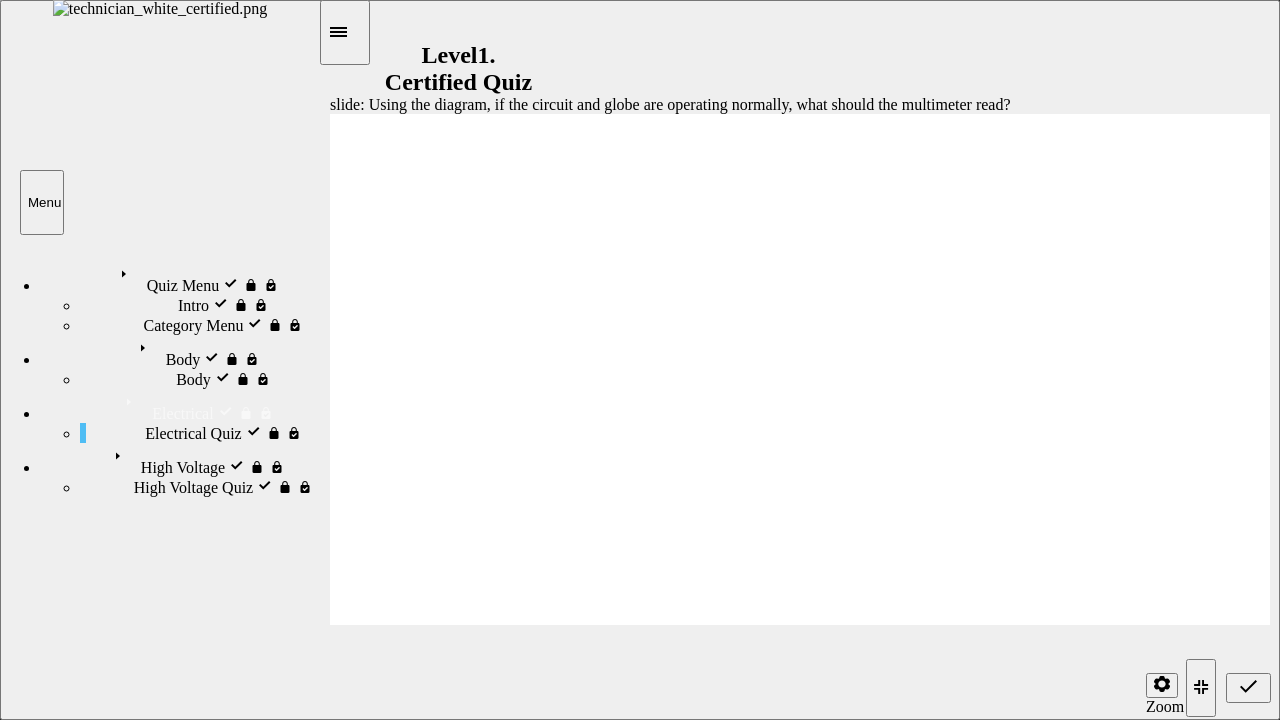 radio on "true" 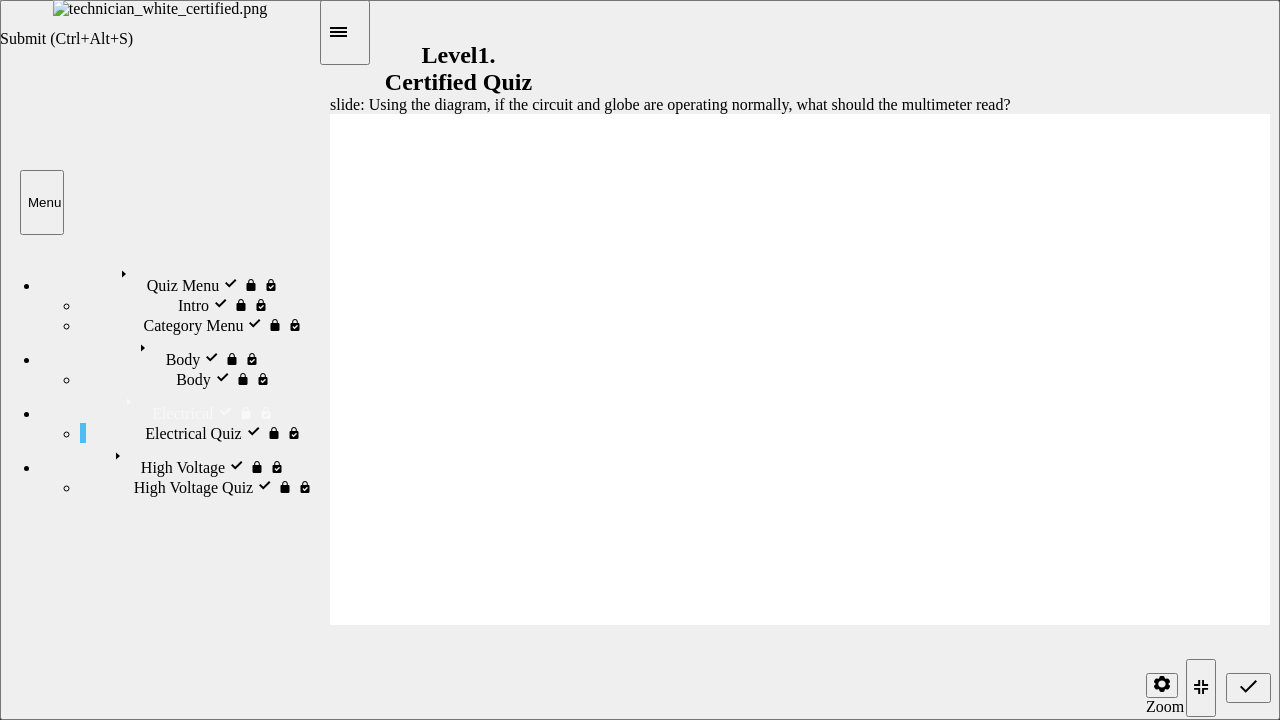 click 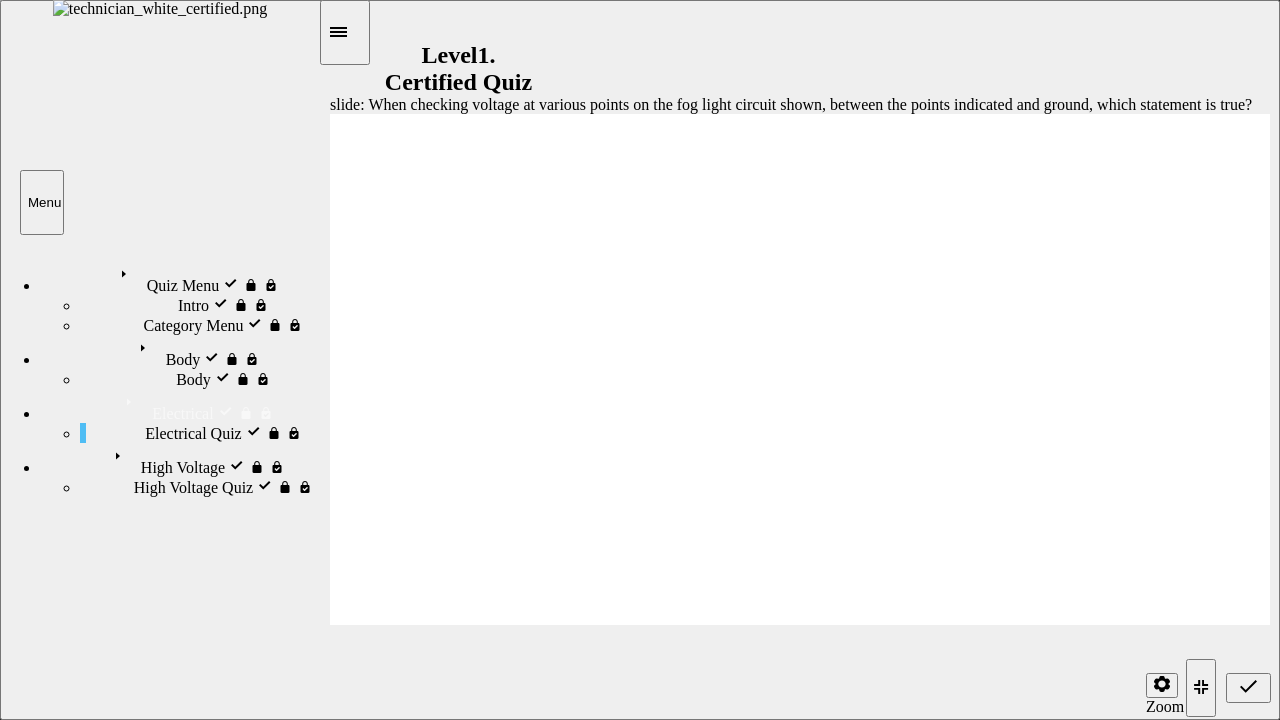 radio on "true" 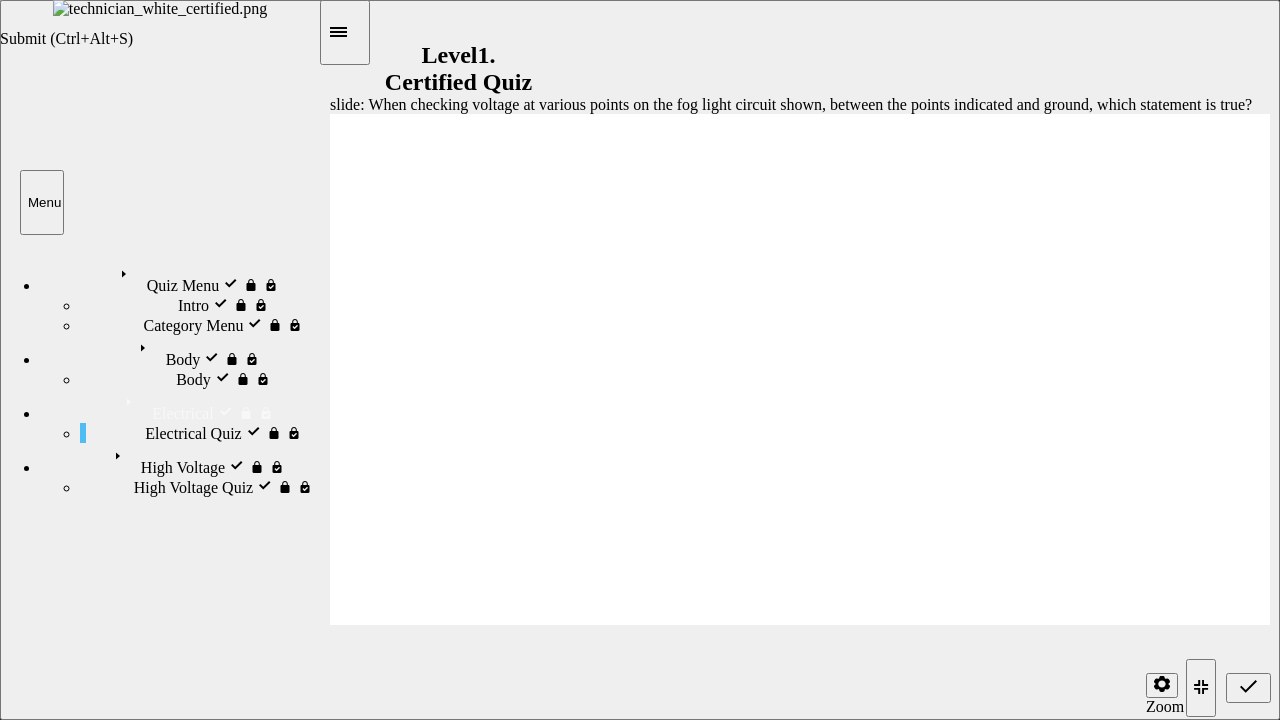 click 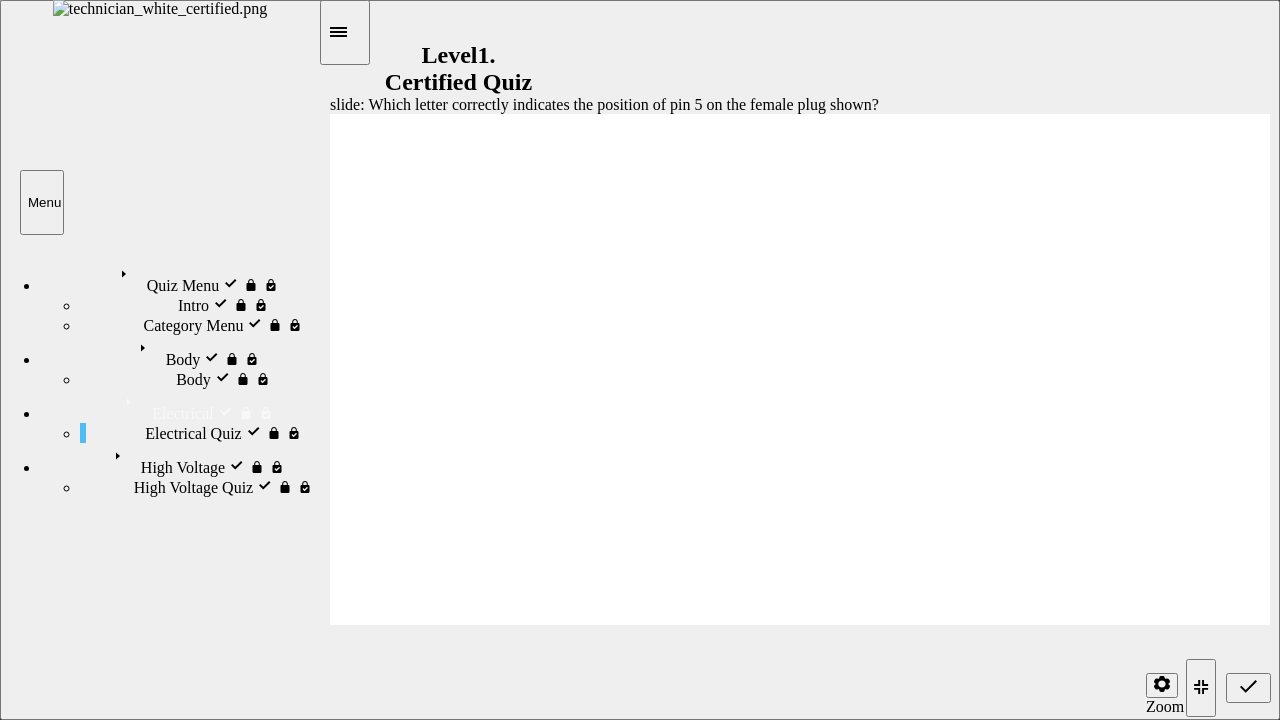 radio on "true" 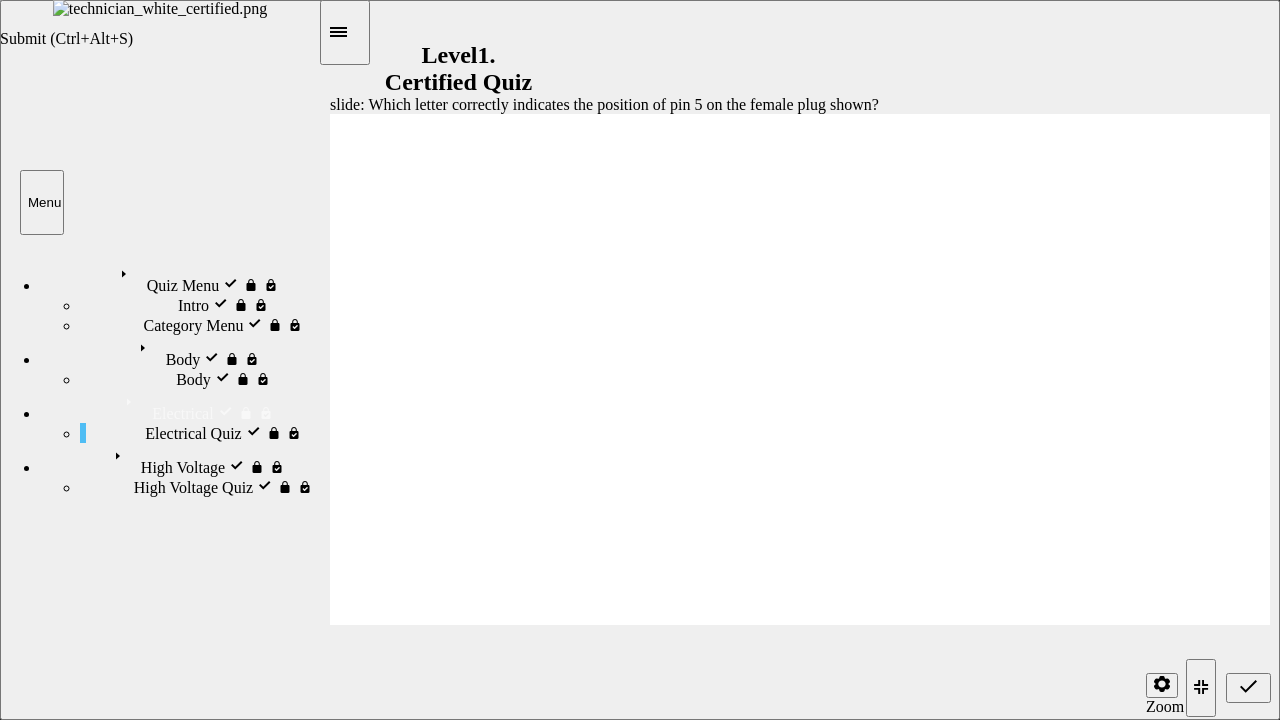 click 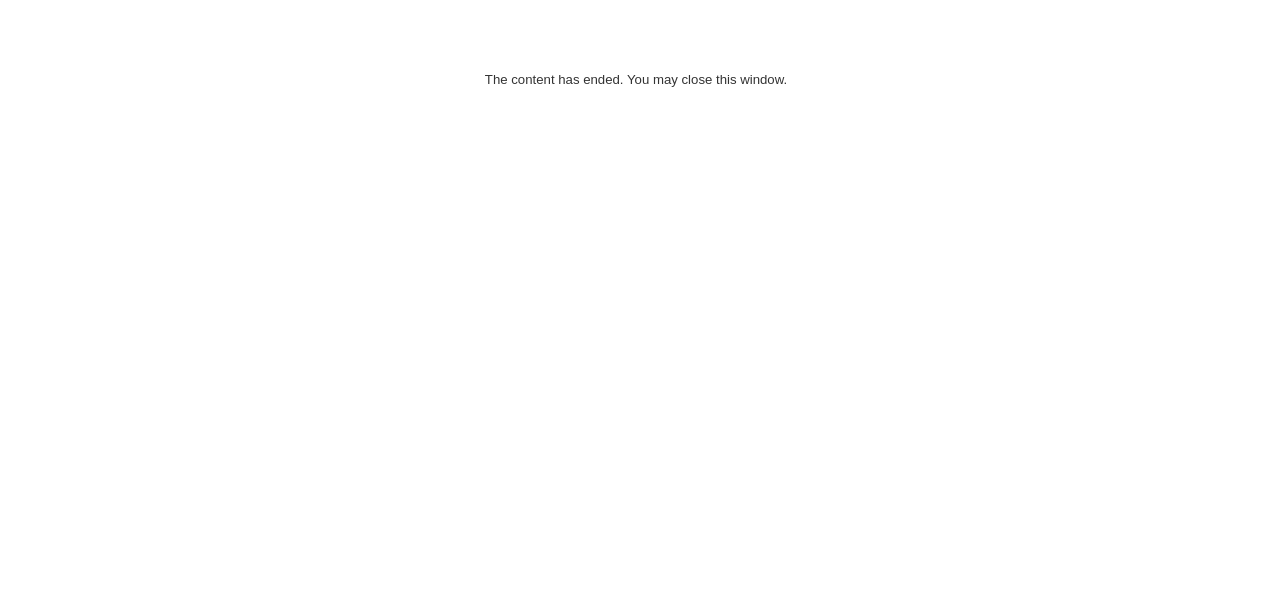 scroll, scrollTop: 0, scrollLeft: 0, axis: both 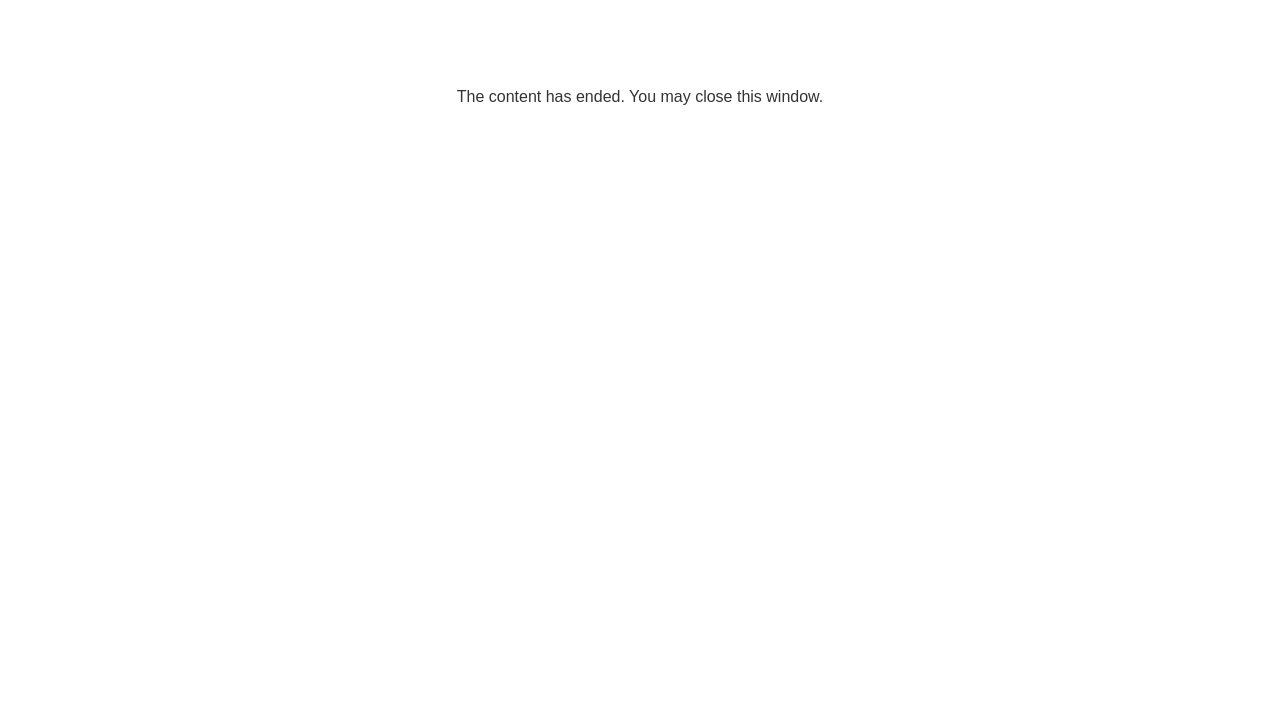 click on "The content has ended. You may close this window." at bounding box center [640, 61] 